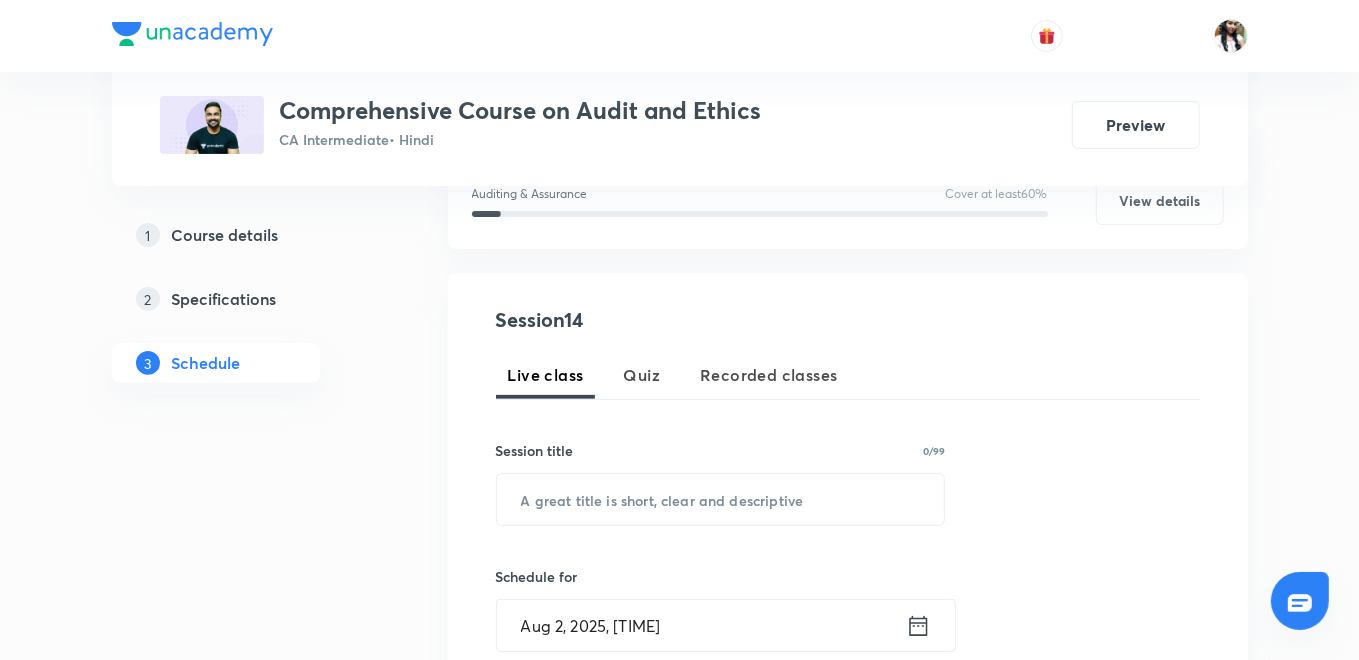 scroll, scrollTop: 346, scrollLeft: 0, axis: vertical 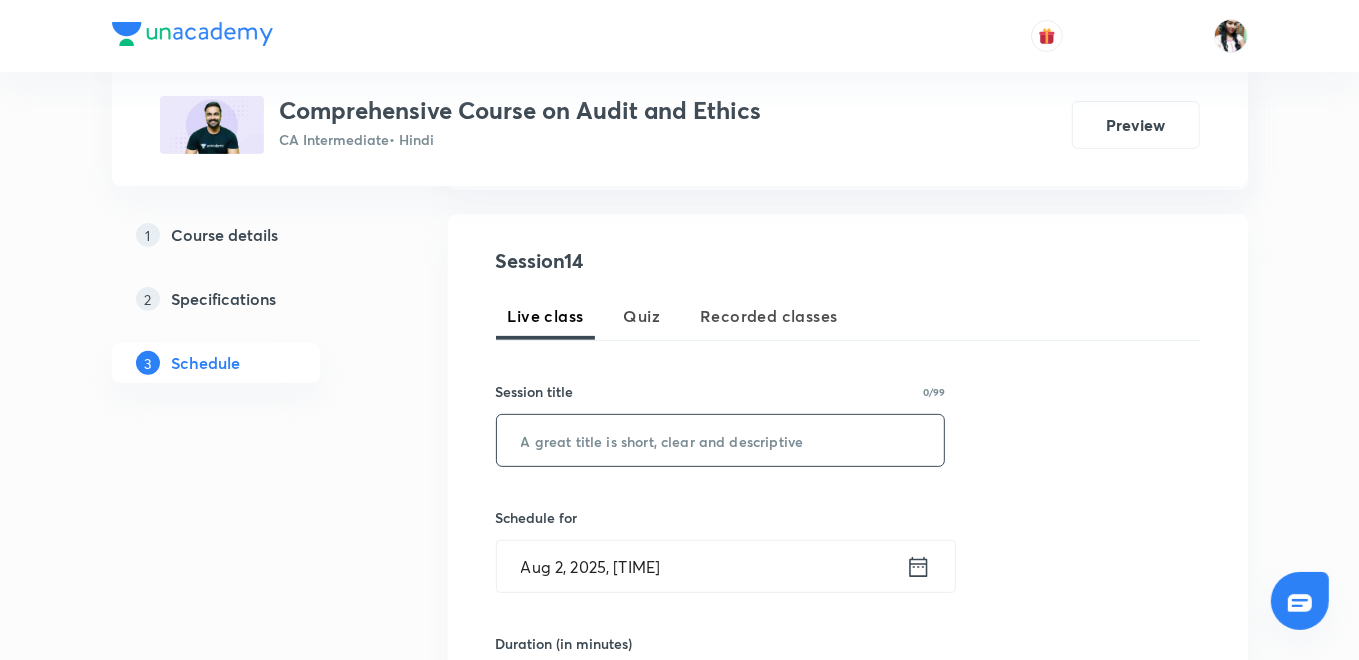 click at bounding box center [721, 440] 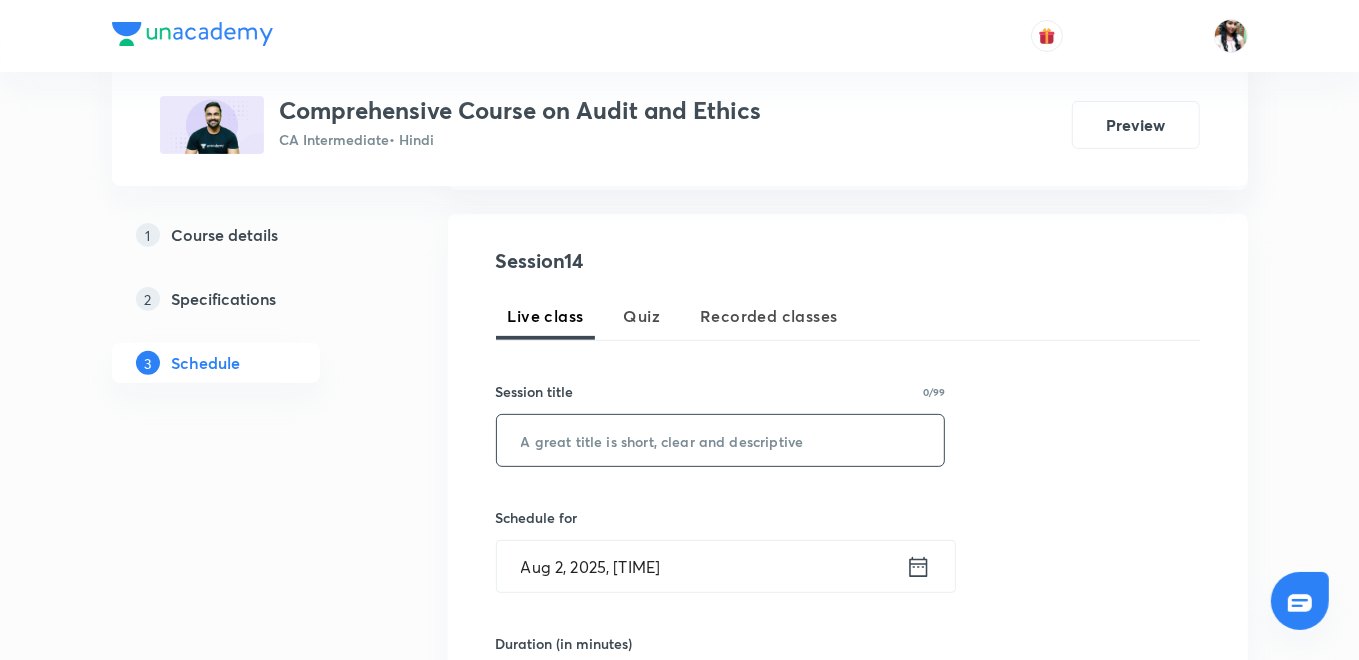 click at bounding box center (721, 440) 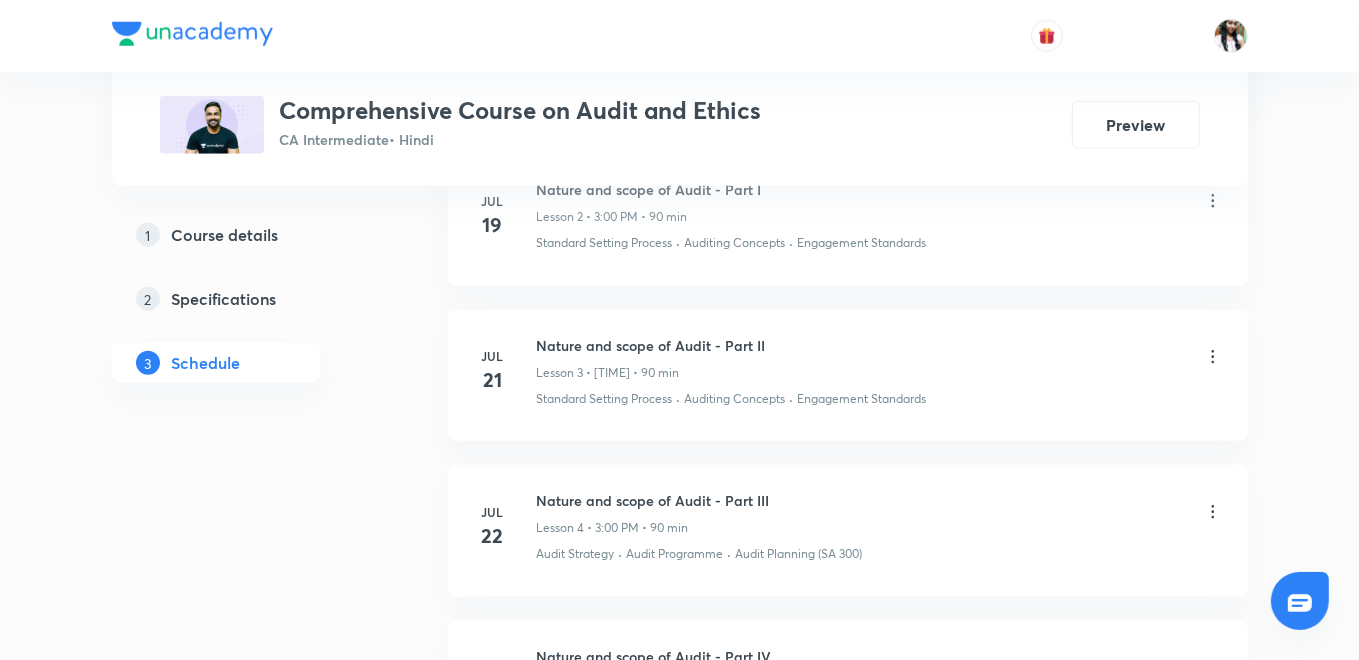 scroll, scrollTop: 1111, scrollLeft: 0, axis: vertical 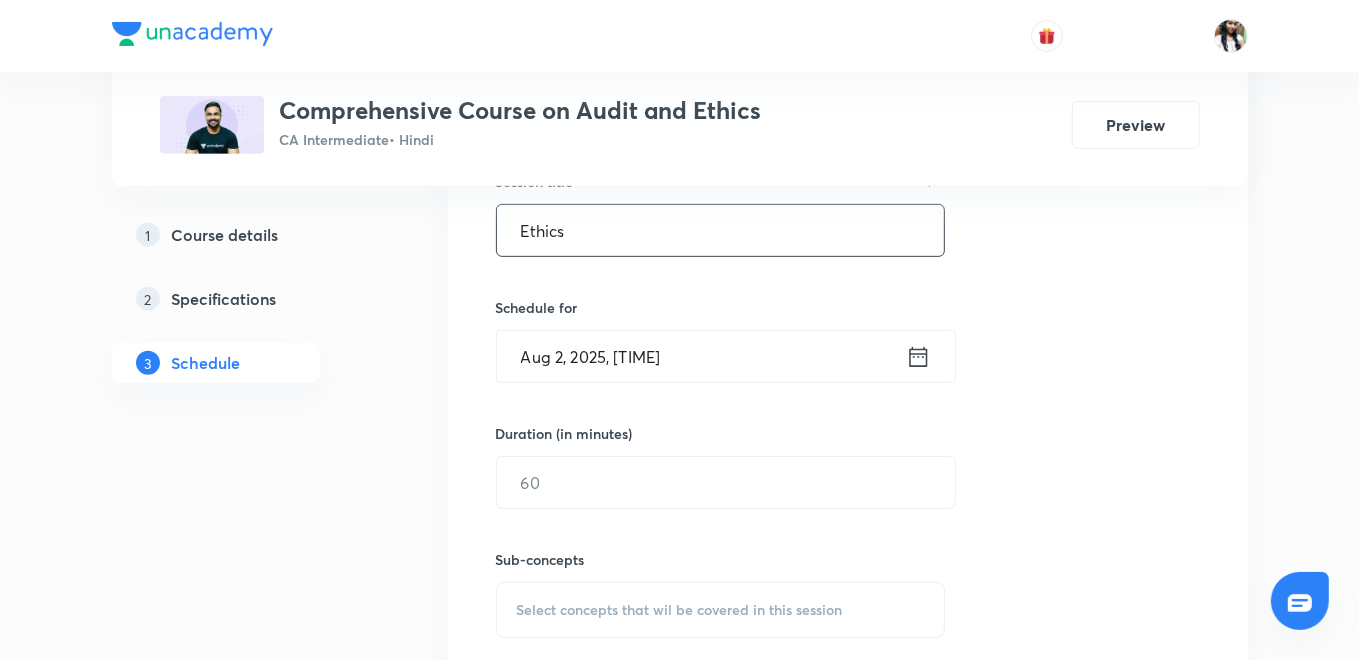 type on "Ethics" 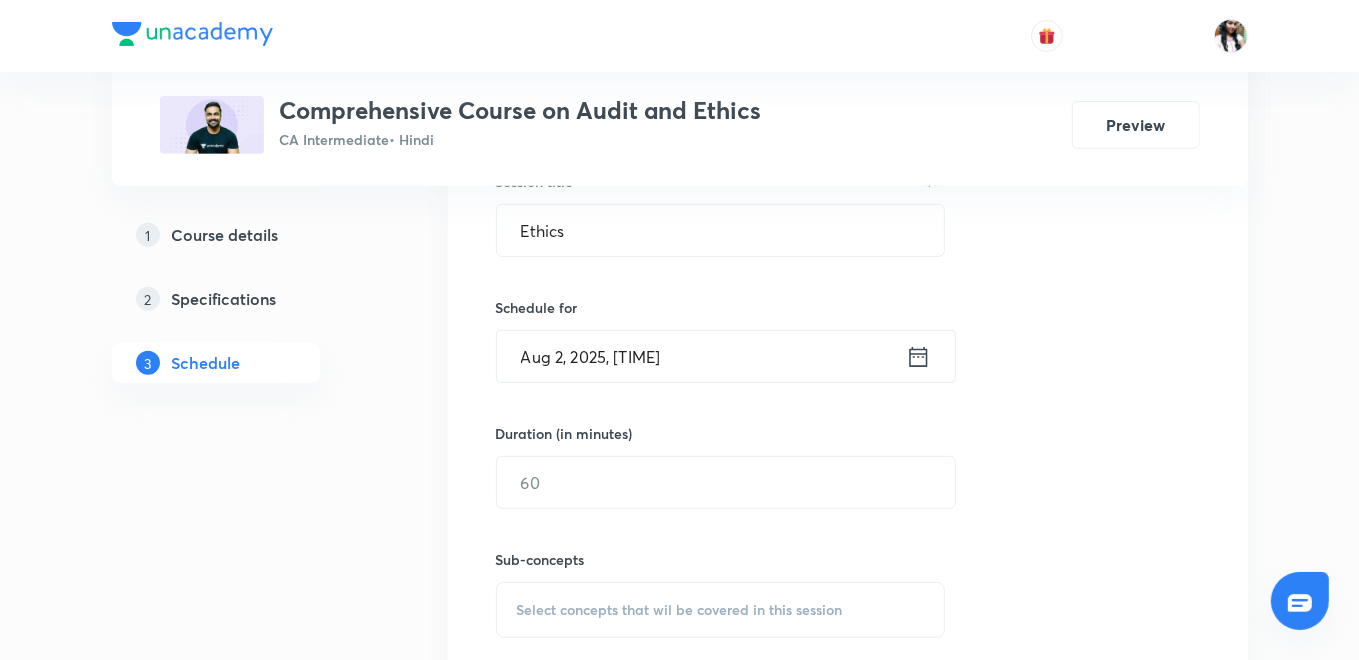 click 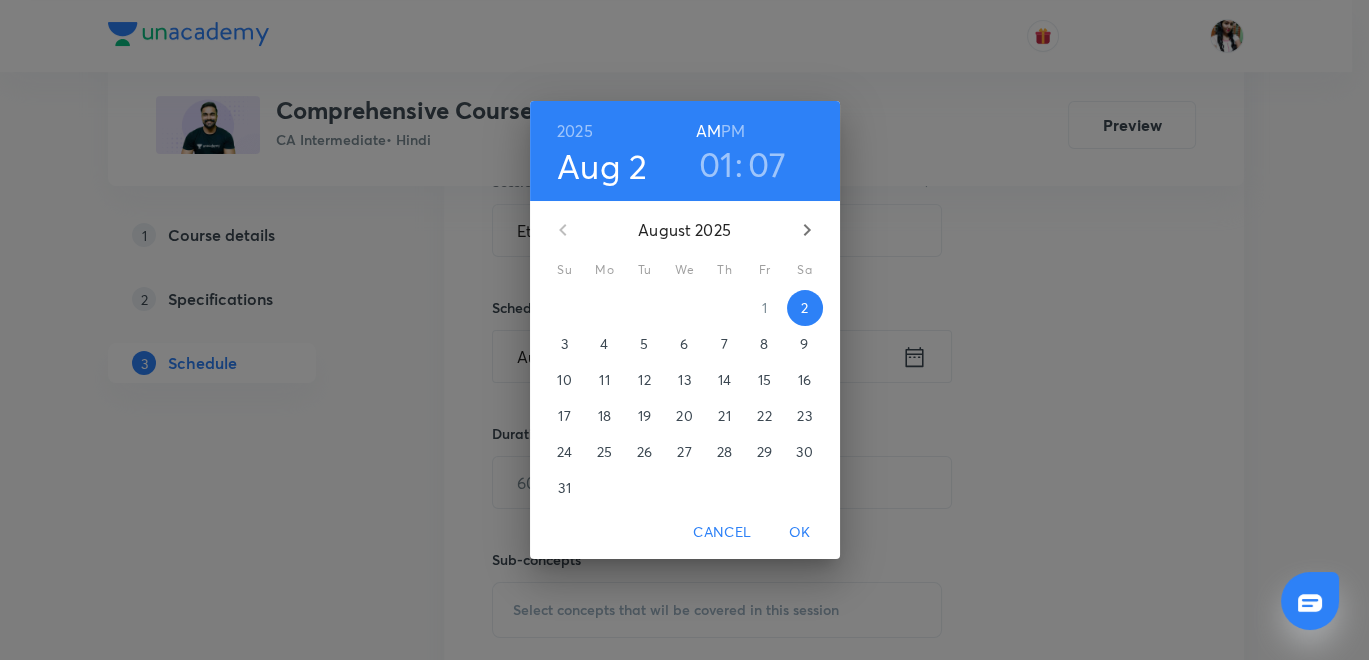 click on "PM" at bounding box center (733, 131) 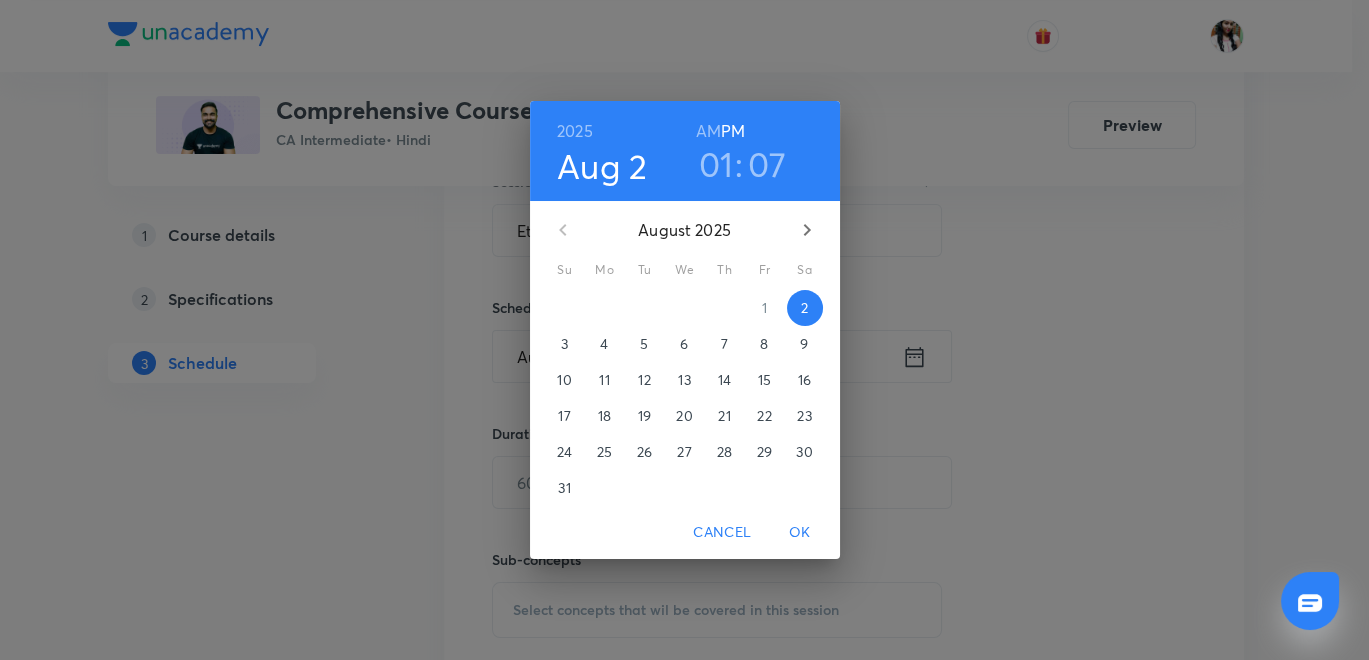 click on "01" at bounding box center (716, 164) 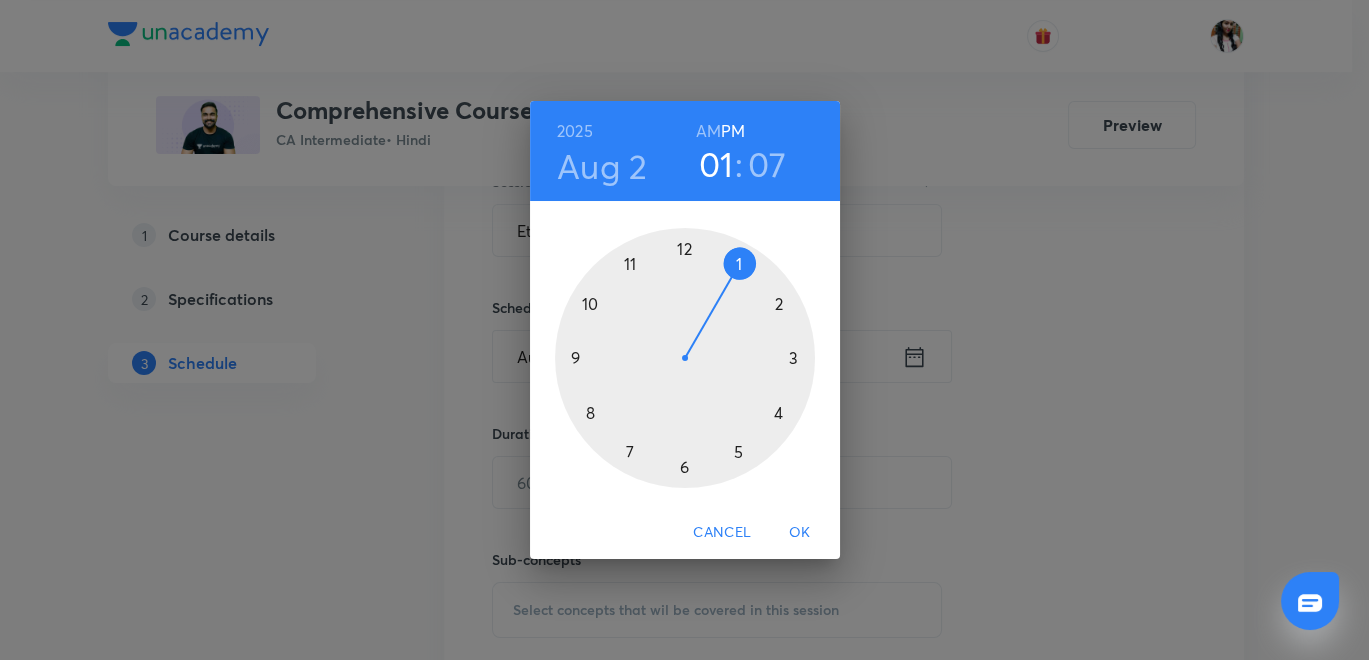 click at bounding box center (685, 358) 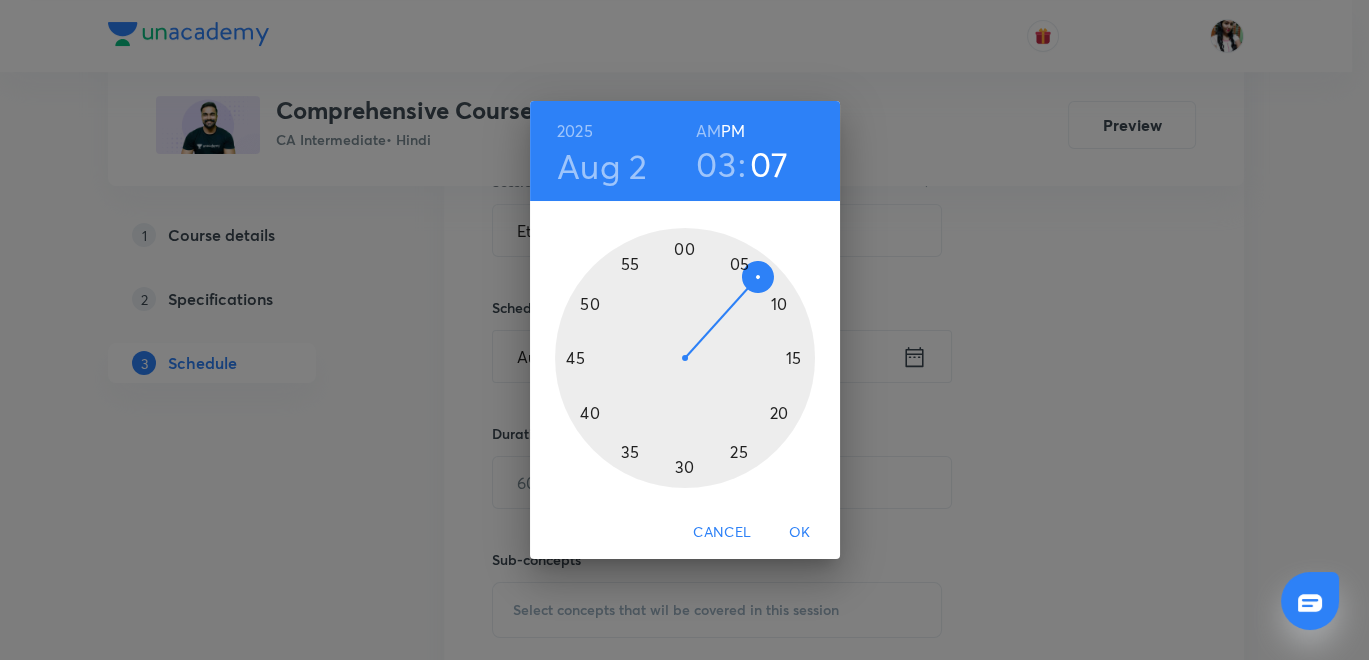 click at bounding box center (685, 358) 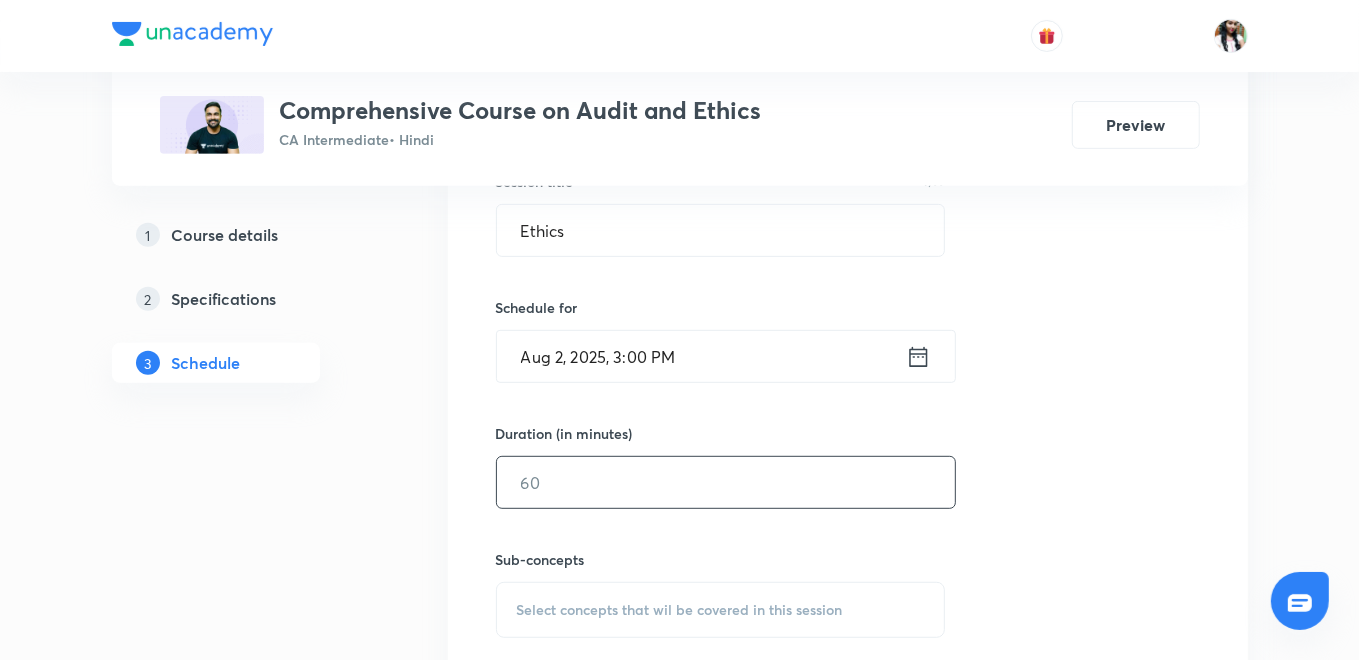 click at bounding box center [726, 482] 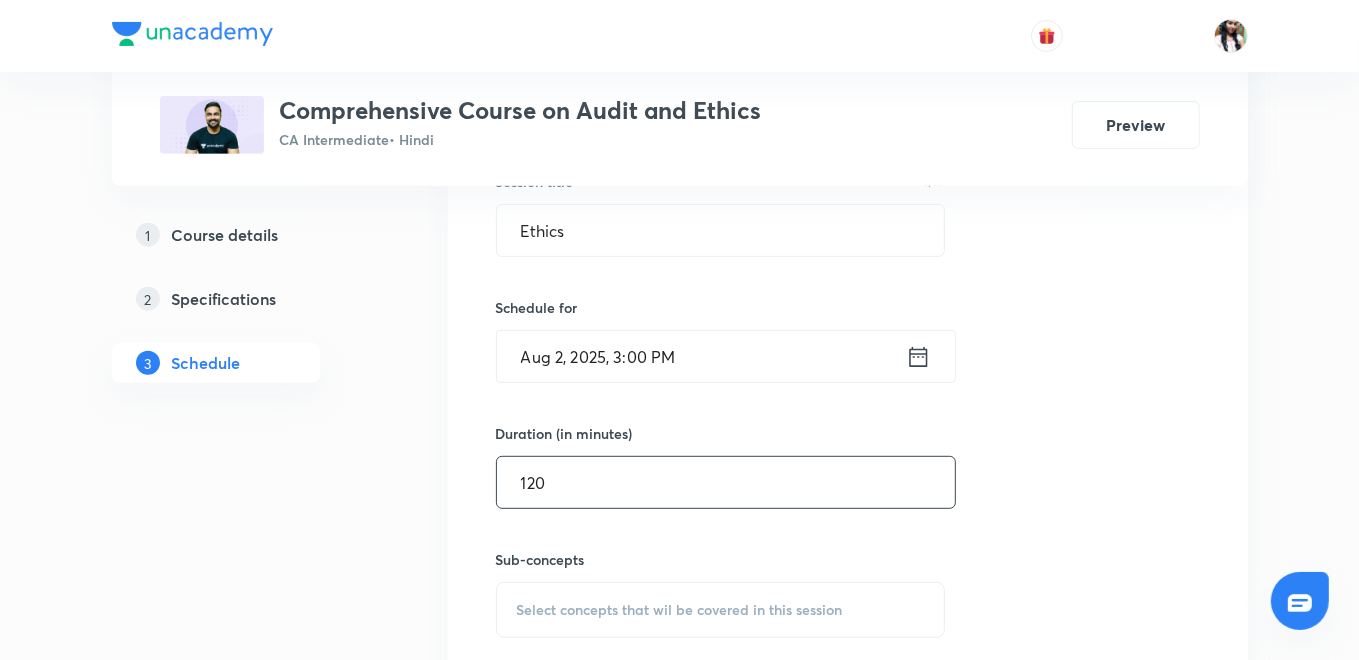 type on "120" 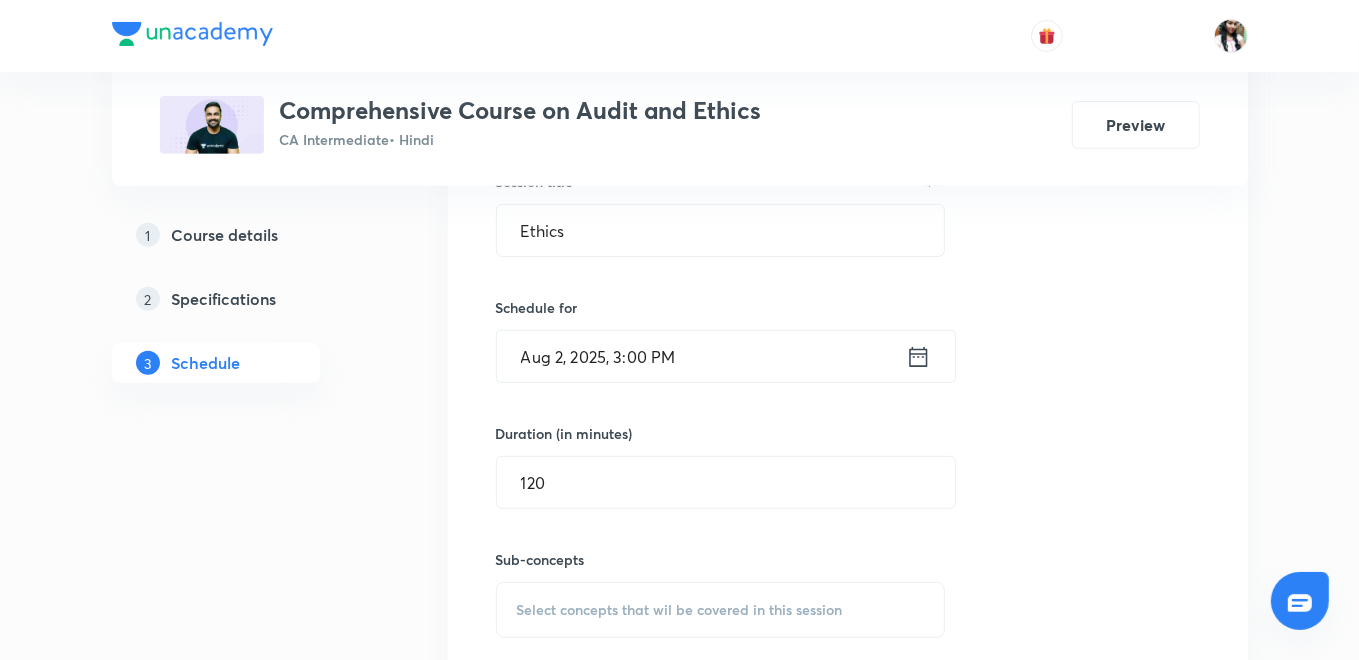 click on "1 Course details 2 Specifications 3 Schedule" at bounding box center (248, 1356) 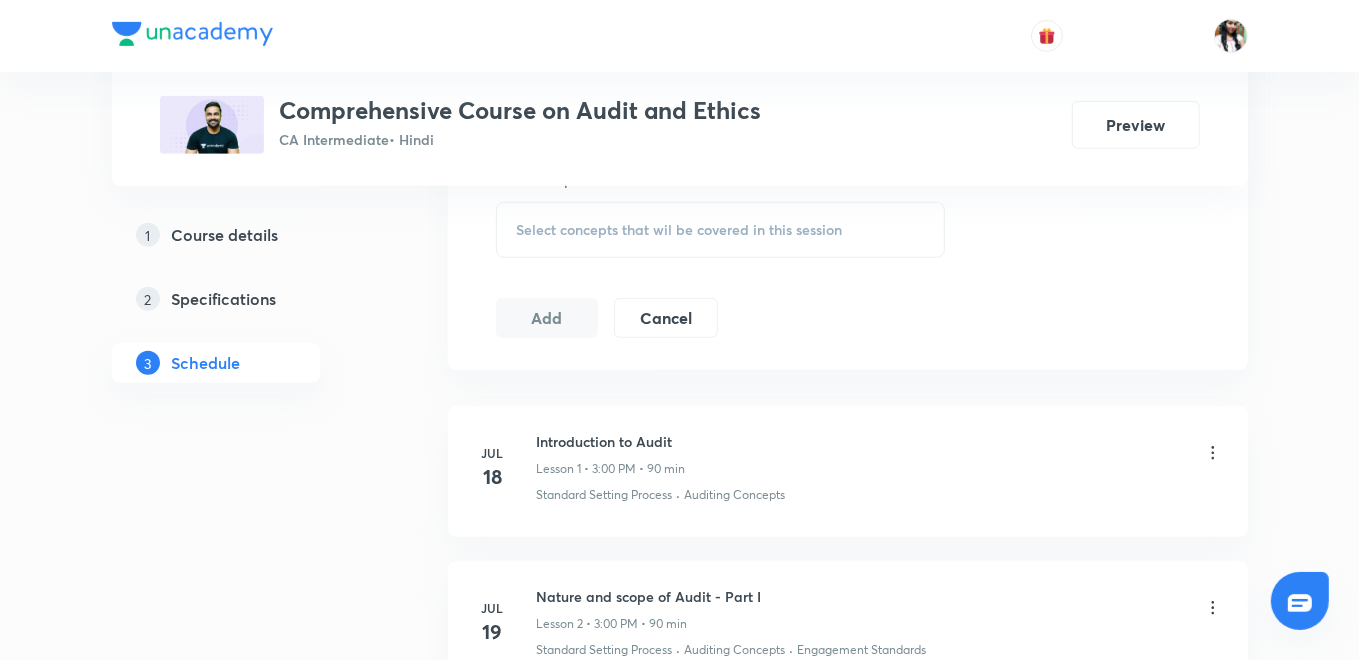 scroll, scrollTop: 956, scrollLeft: 0, axis: vertical 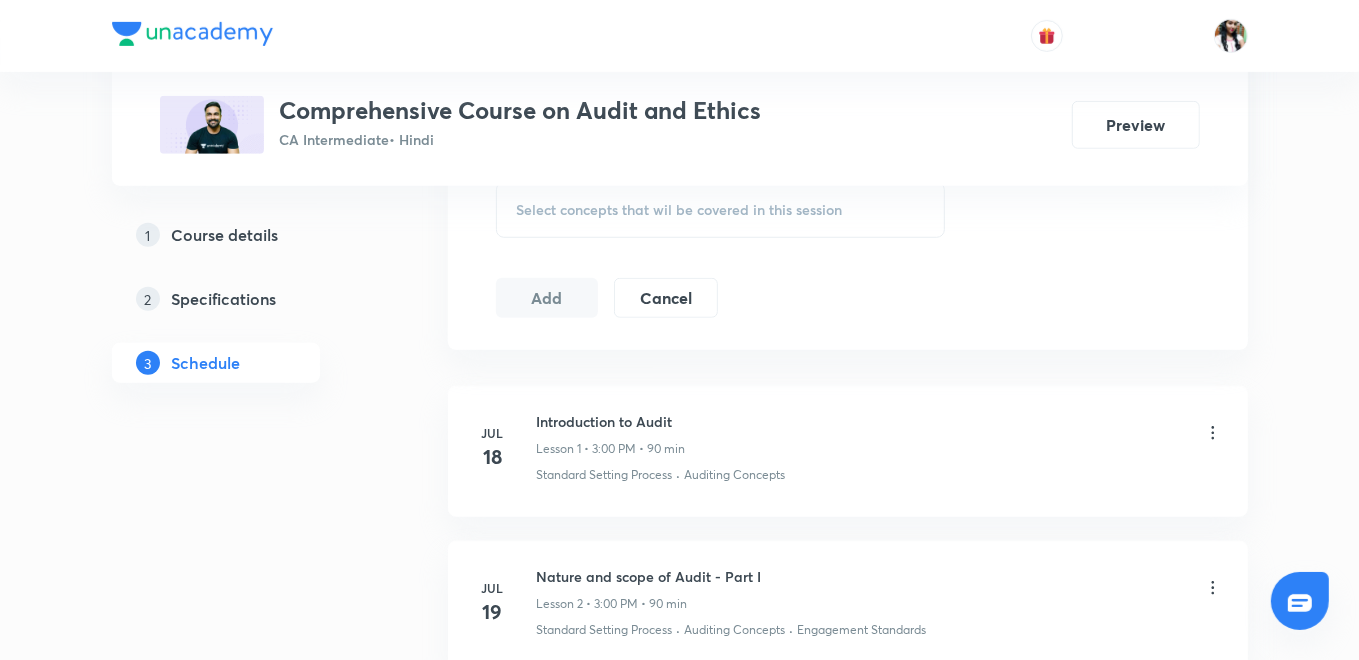 click on "Select concepts that wil be covered in this session" at bounding box center [680, 210] 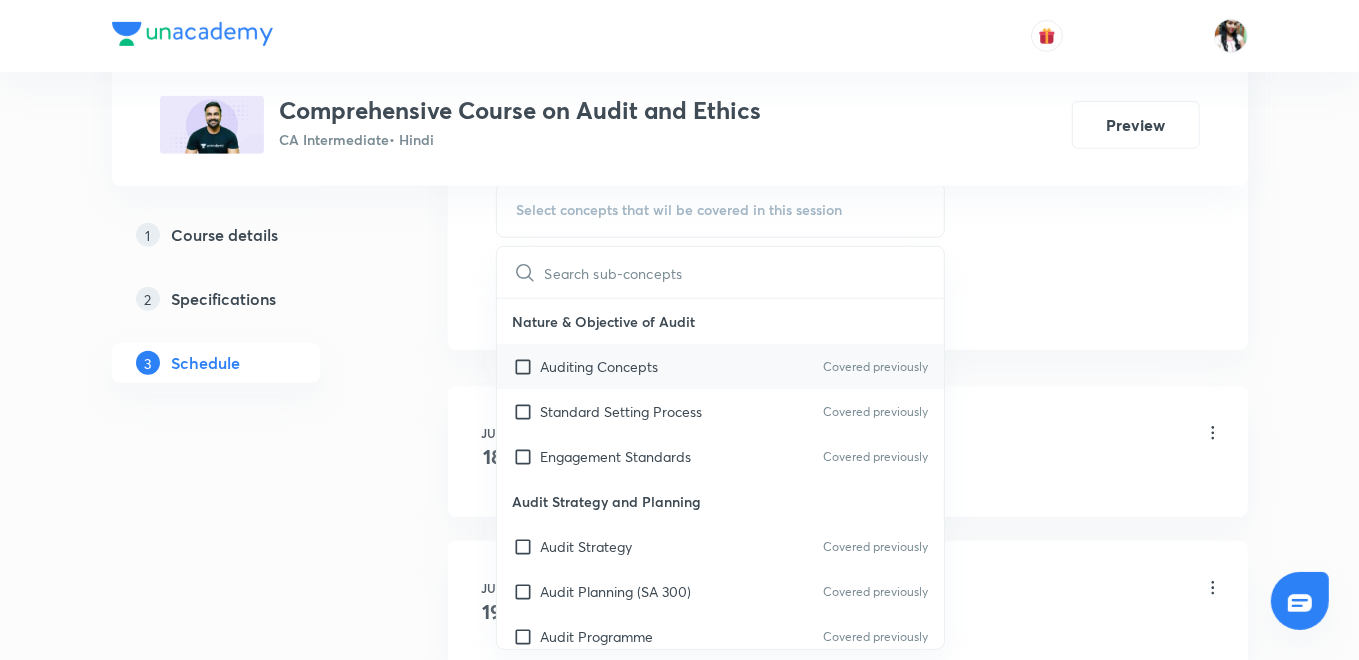 click on "Auditing Concepts" at bounding box center (600, 366) 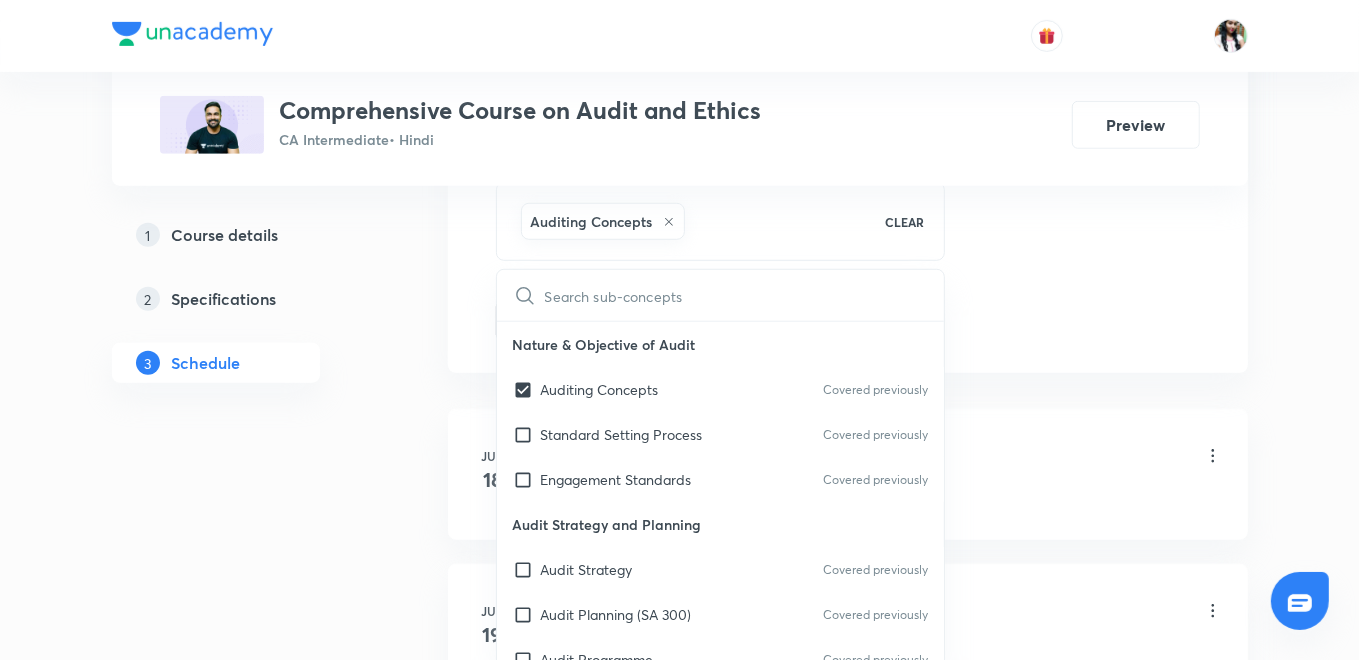 click on "Session  14 Live class Quiz Recorded classes Session title 7/99 Ethics ​ Schedule for Aug 2, 2025, 3:00 PM ​ Duration (in minutes) 120 ​ Sub-concepts Auditing Concepts CLEAR ​ Nature & Objective of Audit Auditing Concepts Covered previously Standard Setting Process Covered previously Engagement Standards Covered previously Audit Strategy and Planning Audit Strategy Covered previously Audit Planning (SA 300) Covered previously Audit Programme Covered previously Development of Audit Plan and Programme Control of Quality of Audit Work Delegation and Supervision of Audit Work Materiality and Audit Plan Revision of Materiality Documenting the Materiality Performance Materiality (SA 320 Materiality in Planning and Performing an Audit) Audit Documentation & Evidence Audit Procedure to Identify Litigation & Claims (SA 501 Audit Evidence - Specific Considerations for Audit Procedures When Events or Conditions Are Identified (SA 570 Going Concern) Objectives of the Auditor Regarding Going Concern Audit Risk Add" at bounding box center (848, -12) 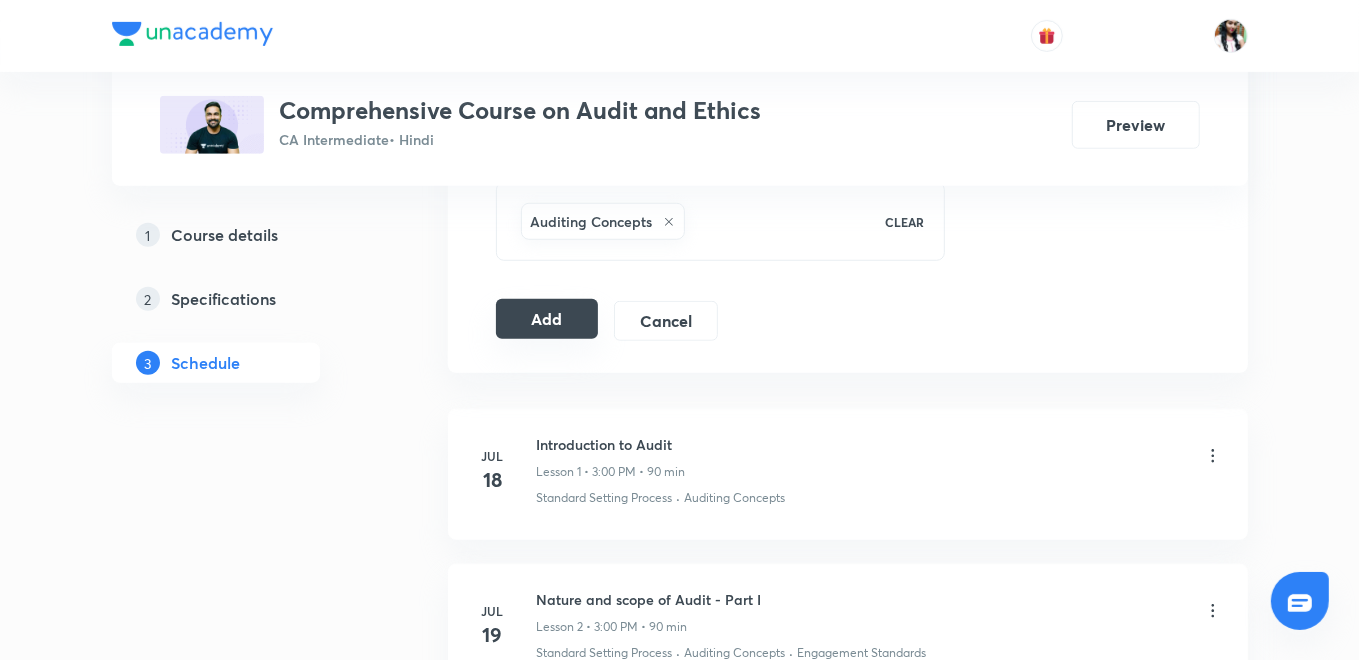 click on "Add" at bounding box center [547, 319] 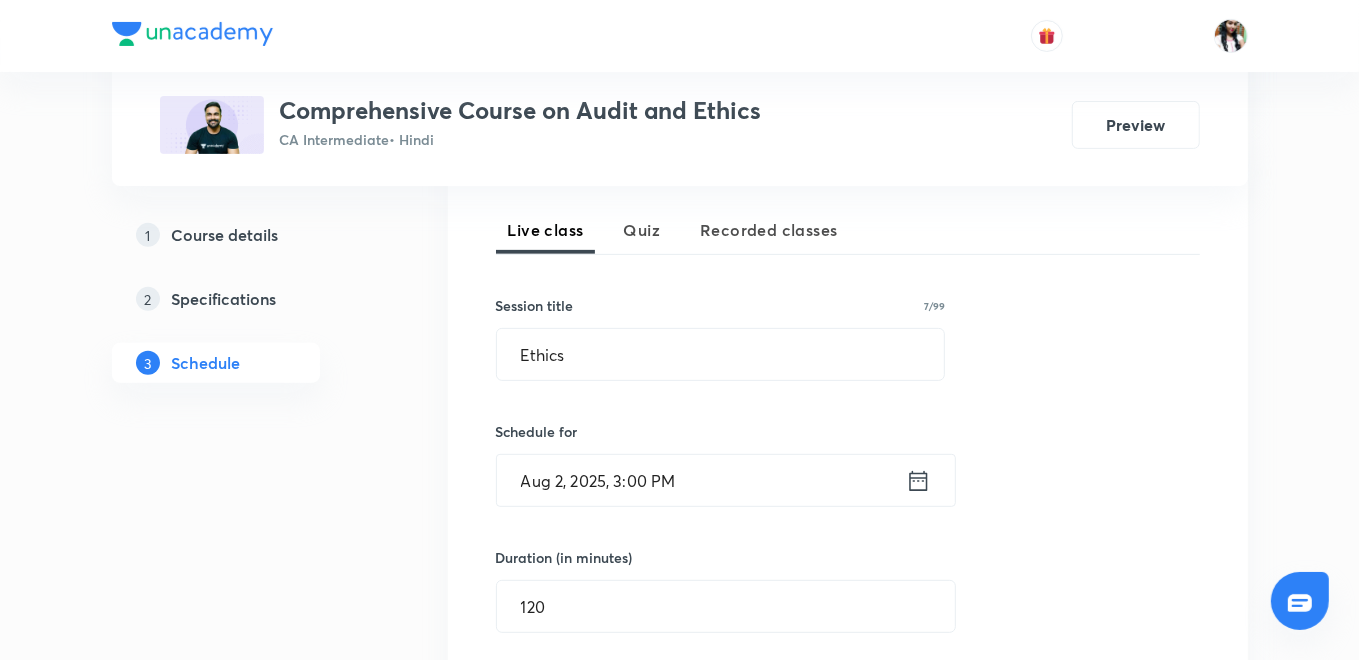 scroll, scrollTop: 404, scrollLeft: 0, axis: vertical 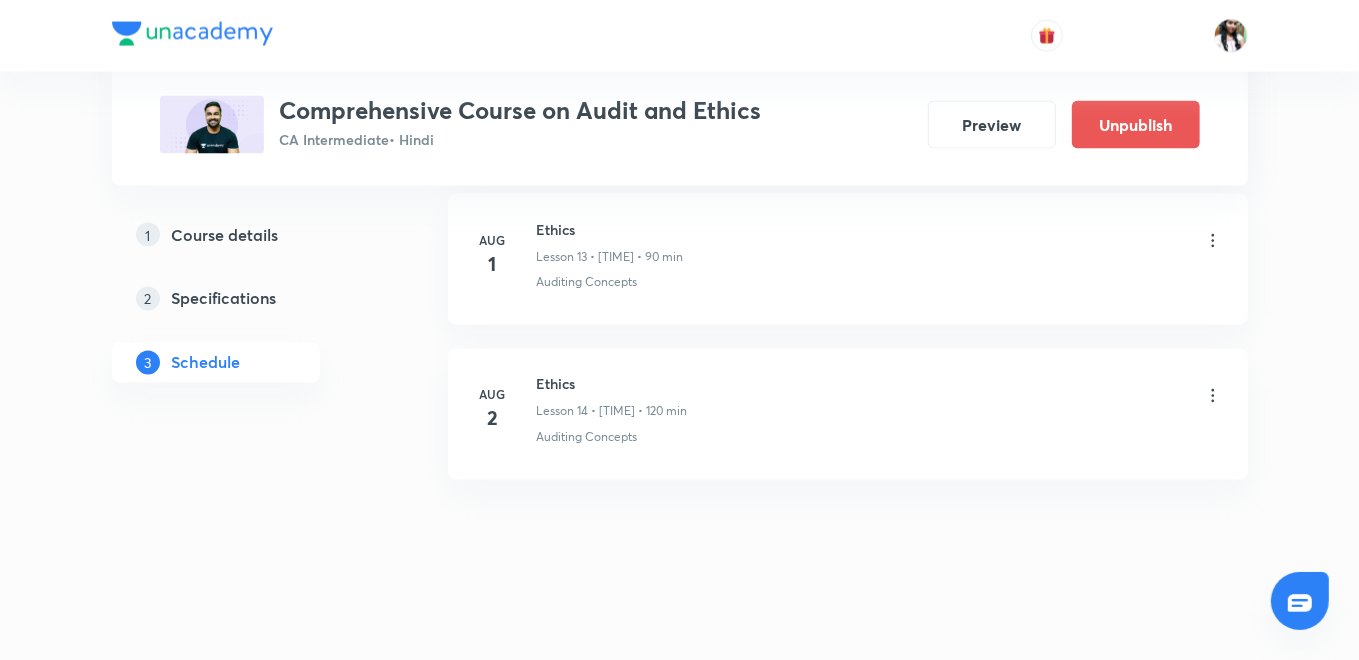 click 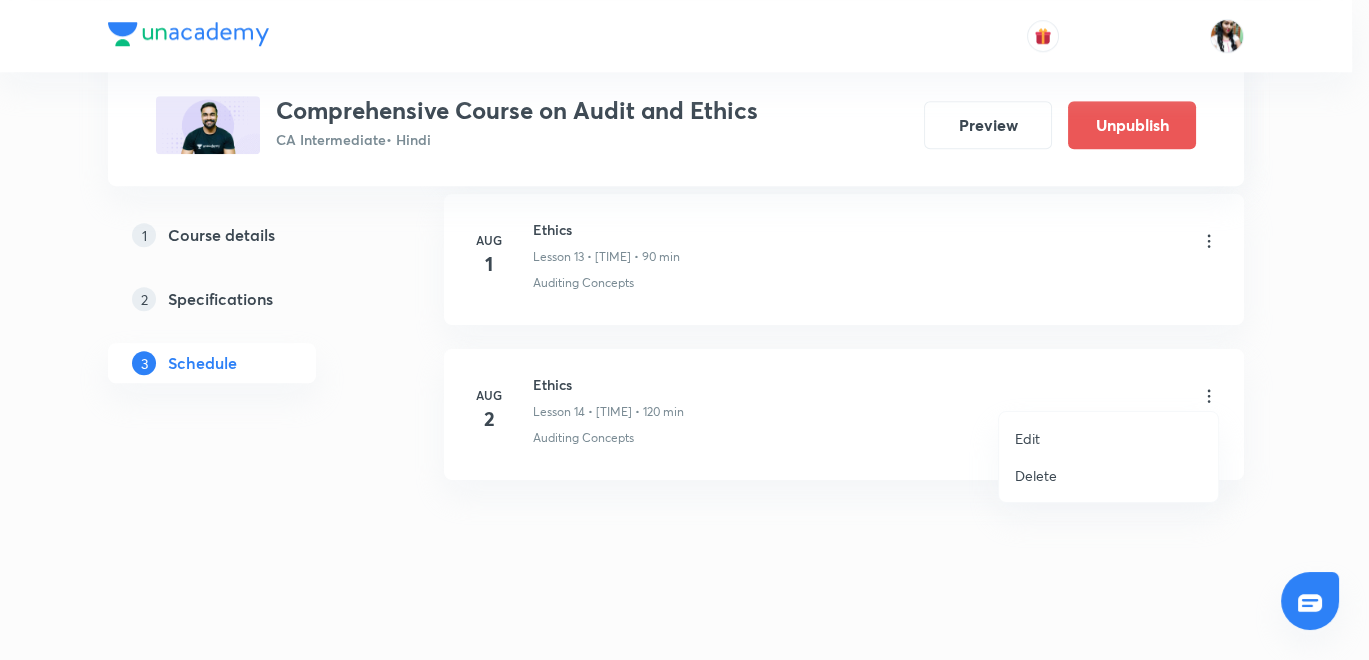click on "Edit" at bounding box center [1108, 438] 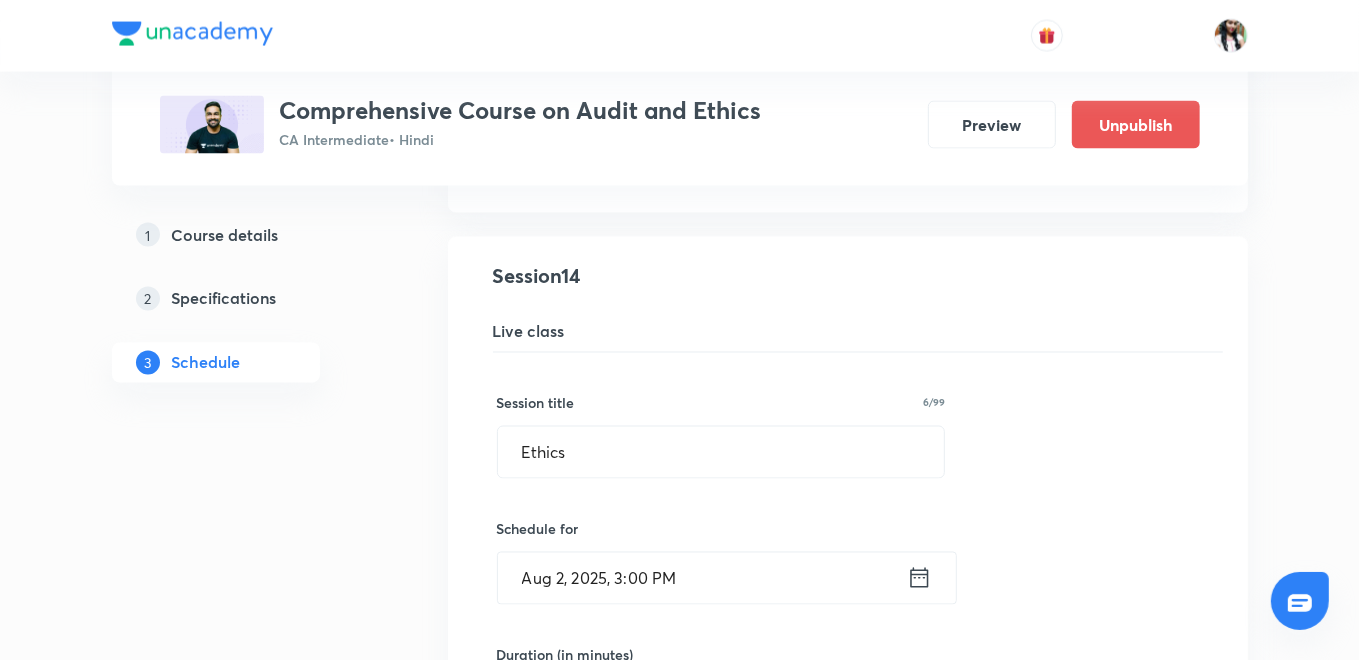 click on "Schedule for" at bounding box center (721, 529) 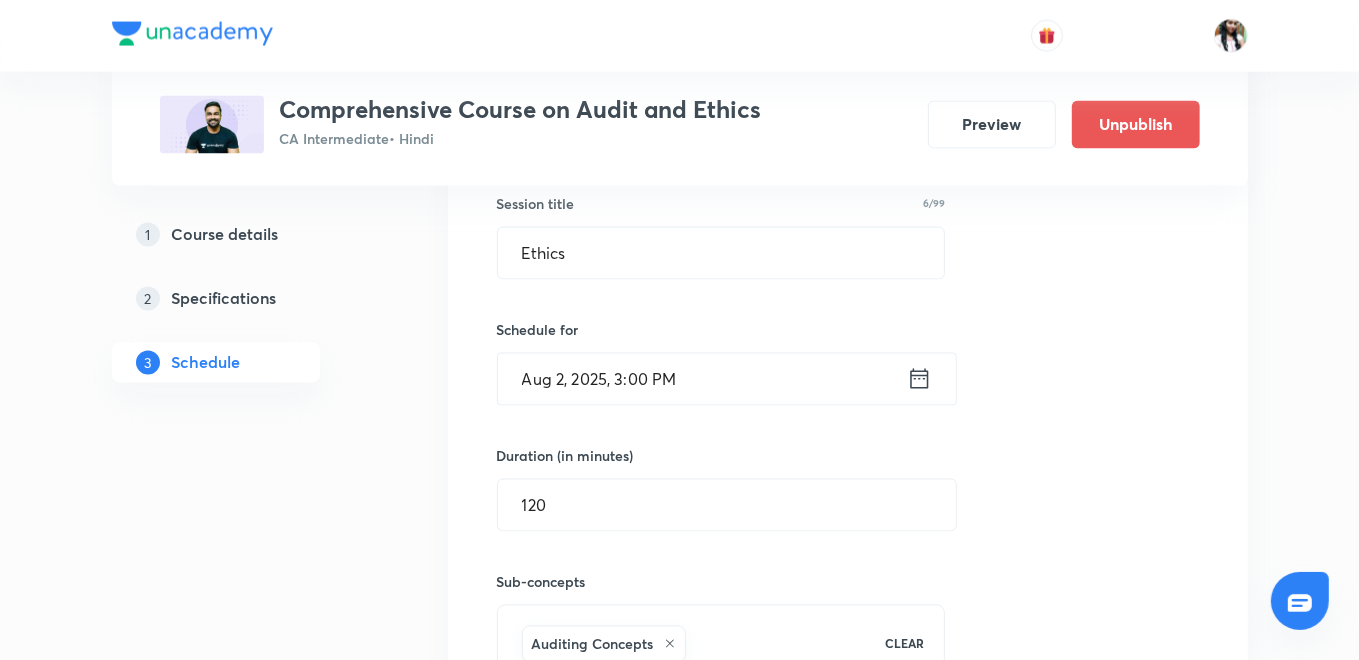 scroll, scrollTop: 2570, scrollLeft: 0, axis: vertical 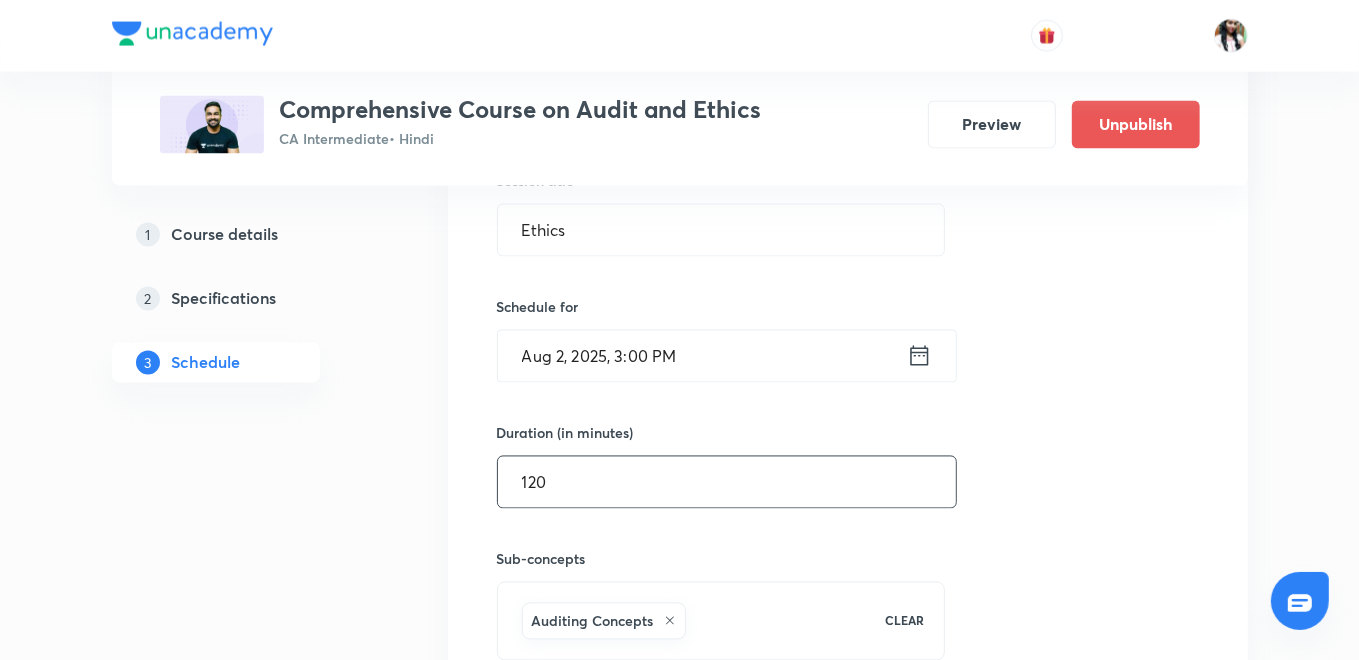 drag, startPoint x: 551, startPoint y: 474, endPoint x: 484, endPoint y: 453, distance: 70.21396 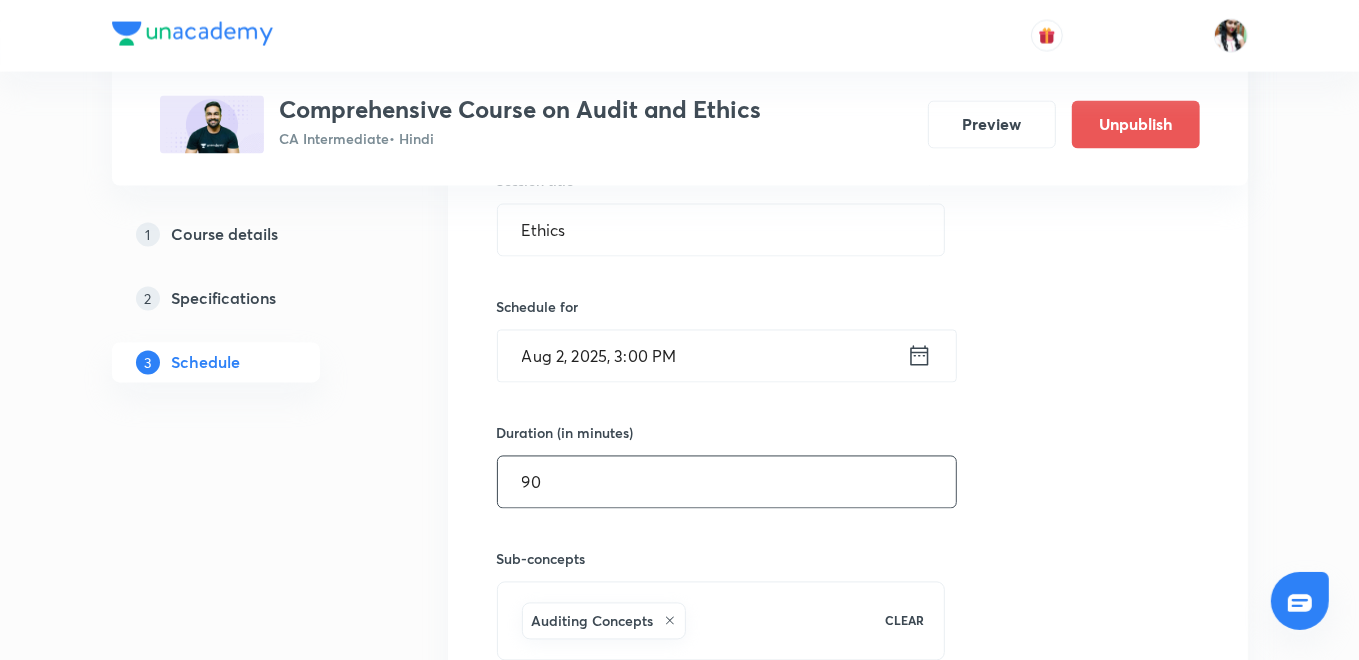 type on "90" 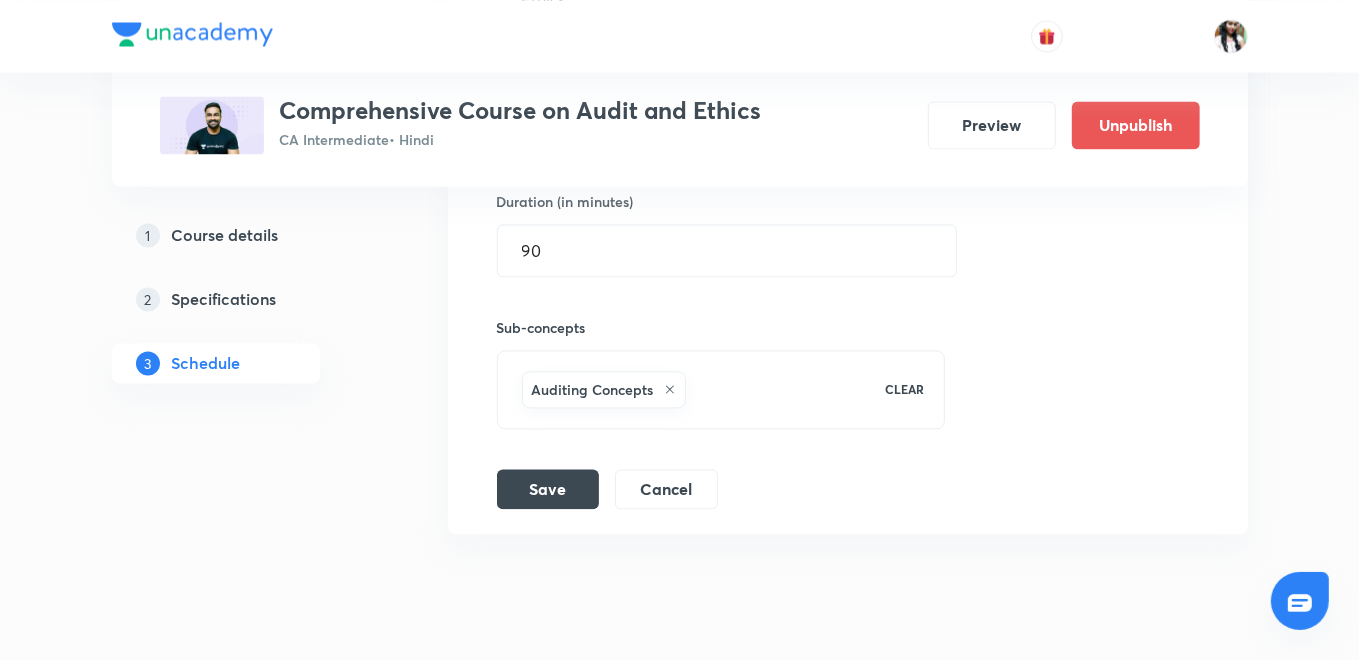 scroll, scrollTop: 2853, scrollLeft: 0, axis: vertical 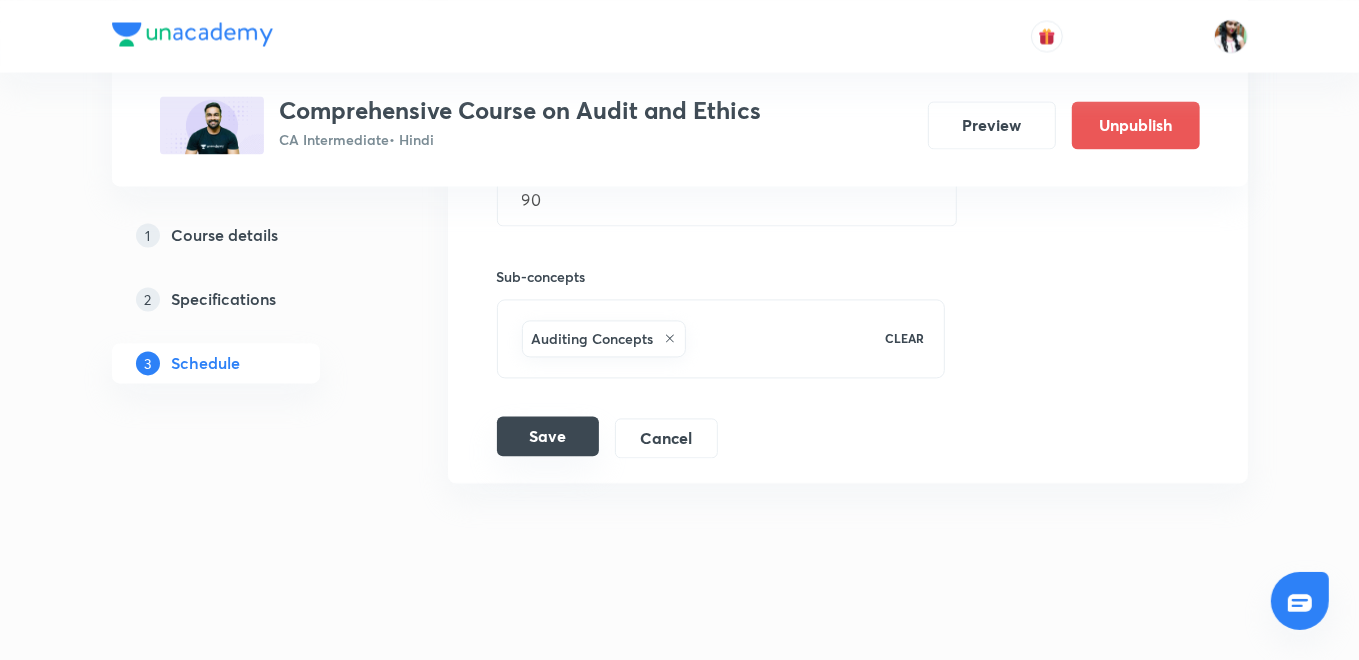 click on "Save" at bounding box center (548, 436) 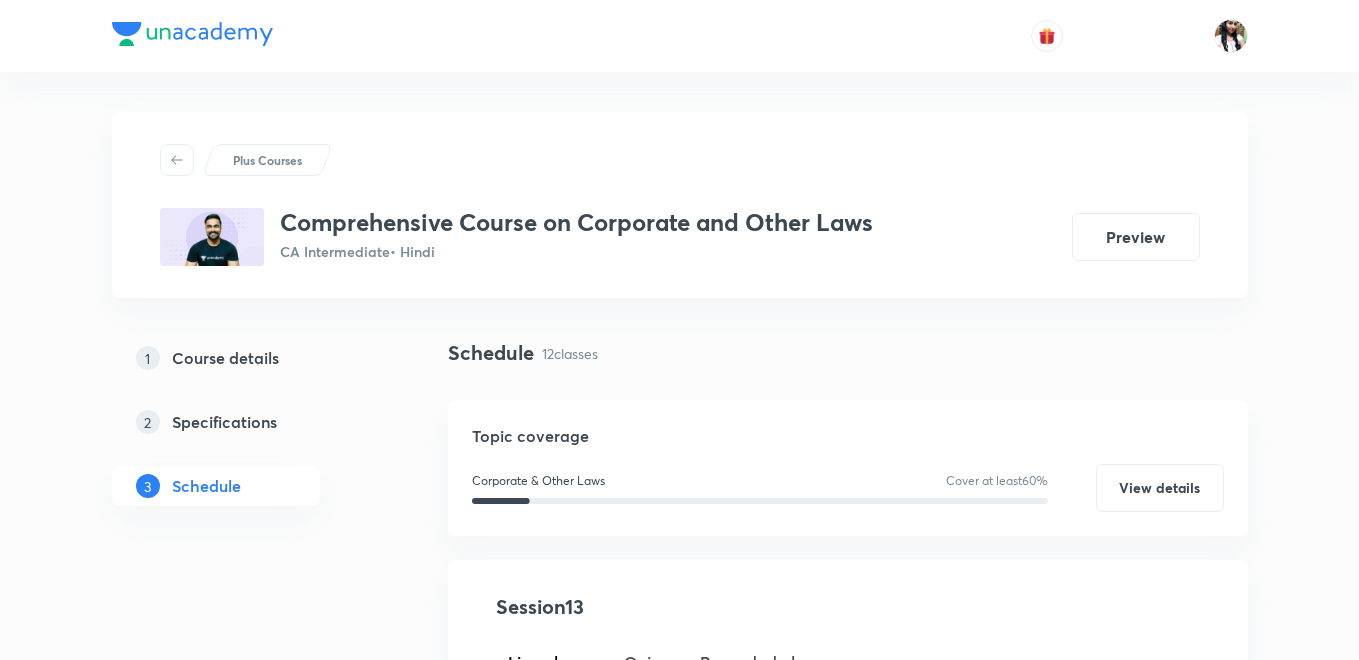 scroll, scrollTop: 0, scrollLeft: 0, axis: both 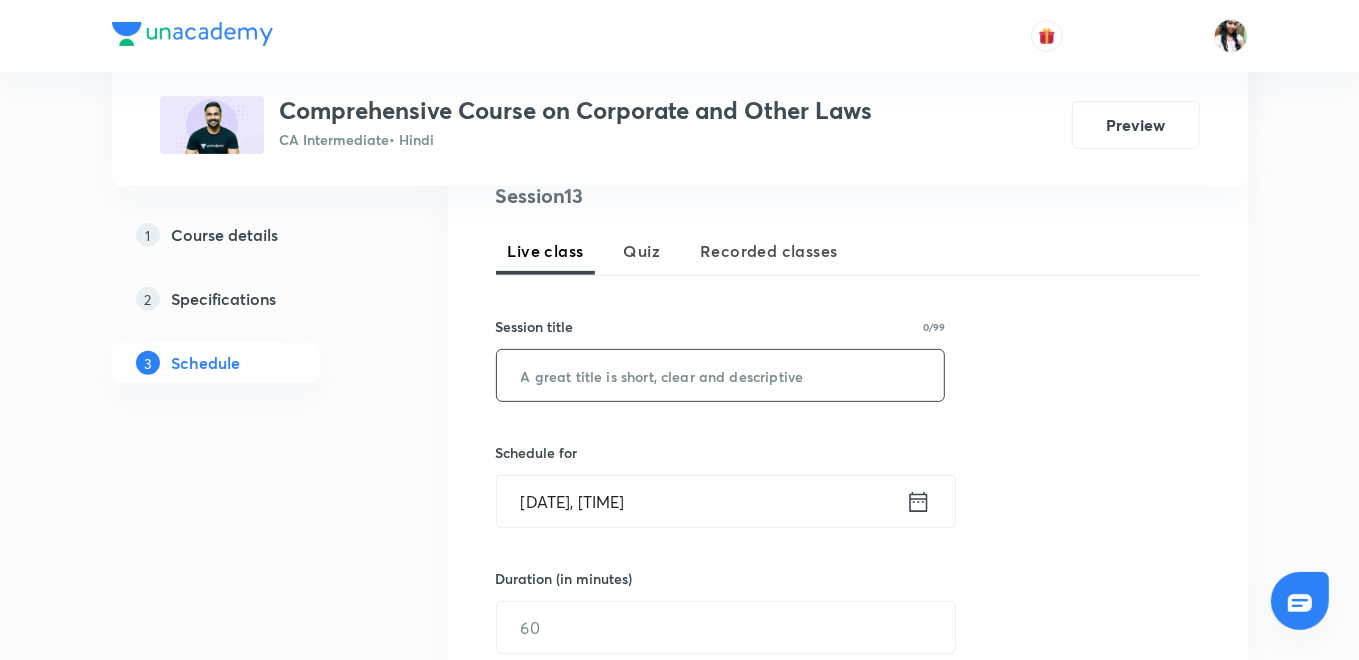 click at bounding box center [721, 375] 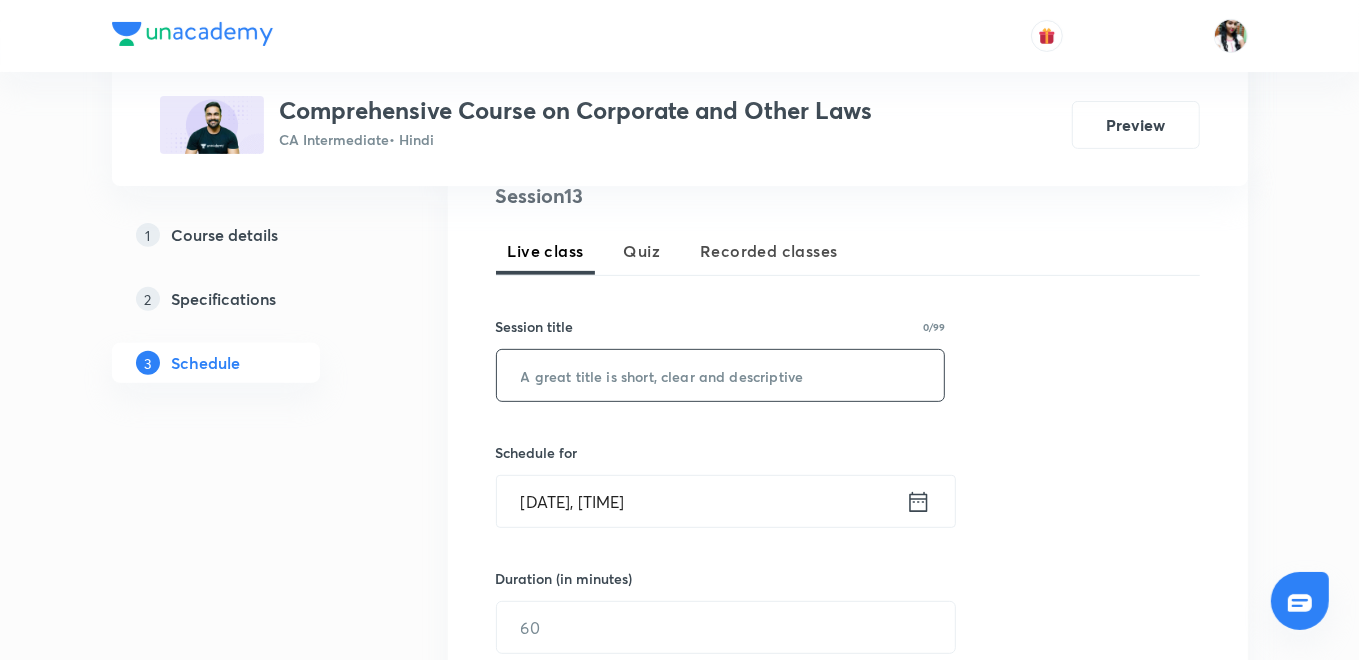 click at bounding box center [721, 375] 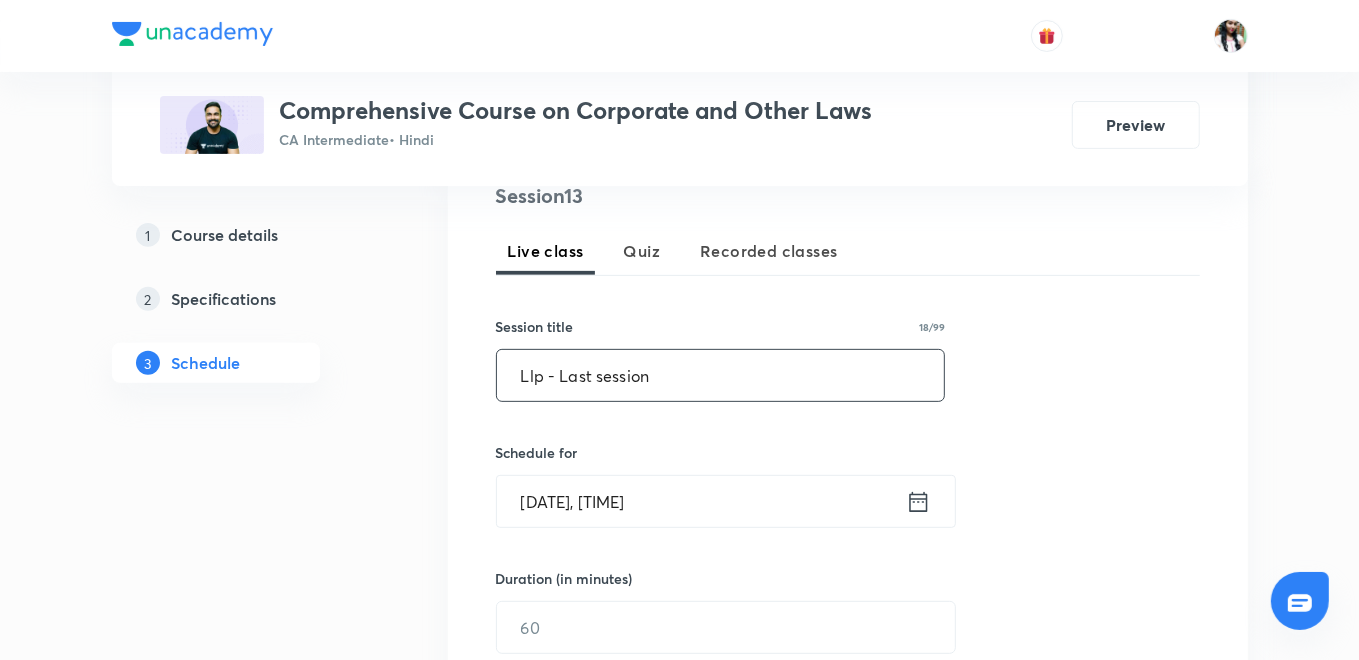 type on "Llp - Last session" 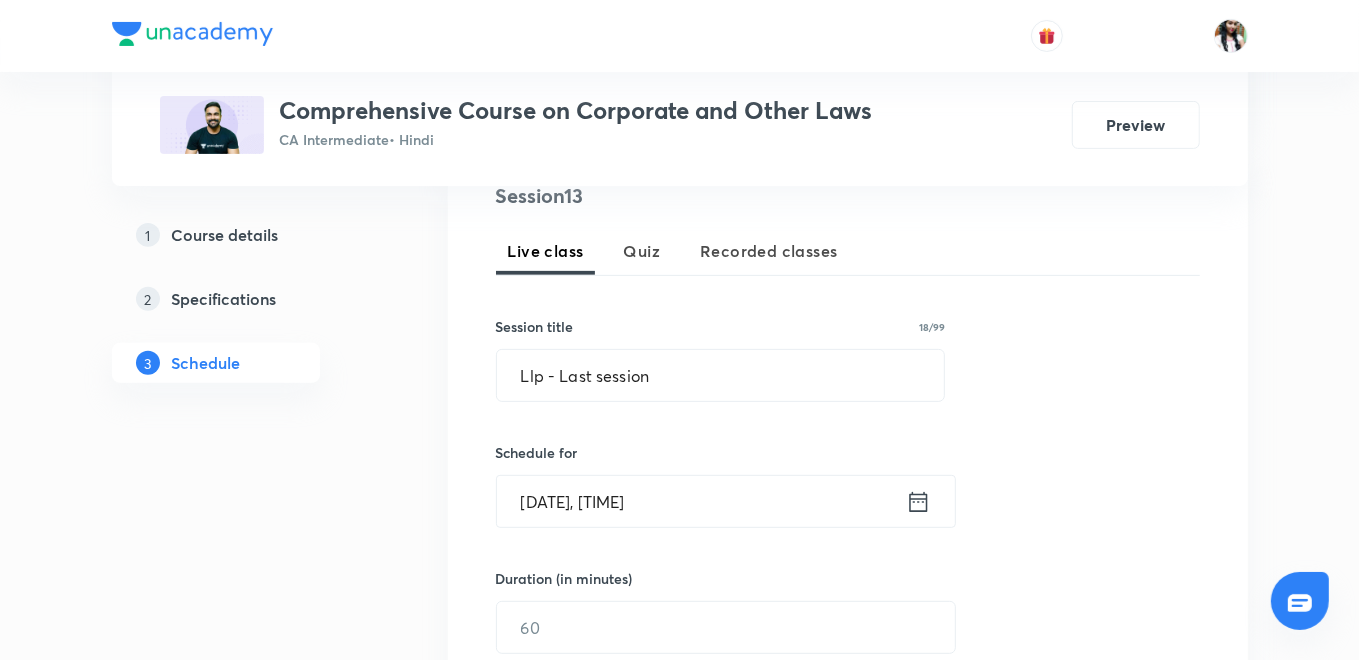 click 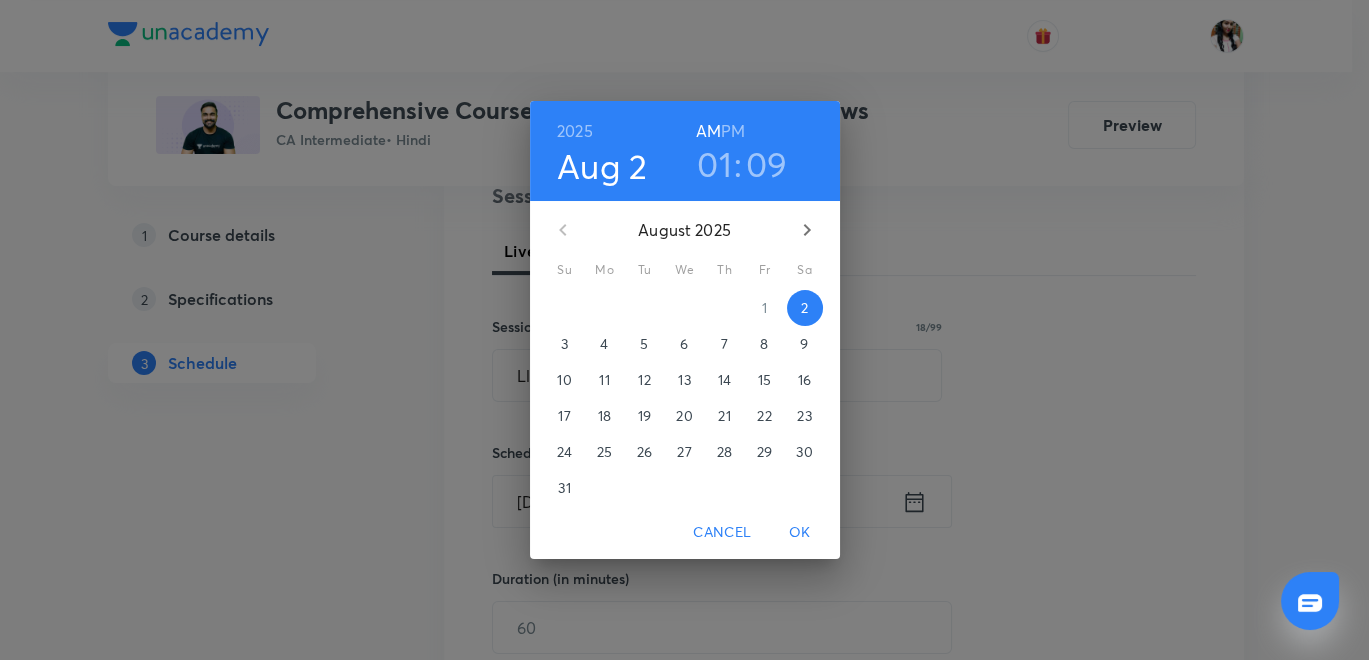 click on "01" at bounding box center (714, 164) 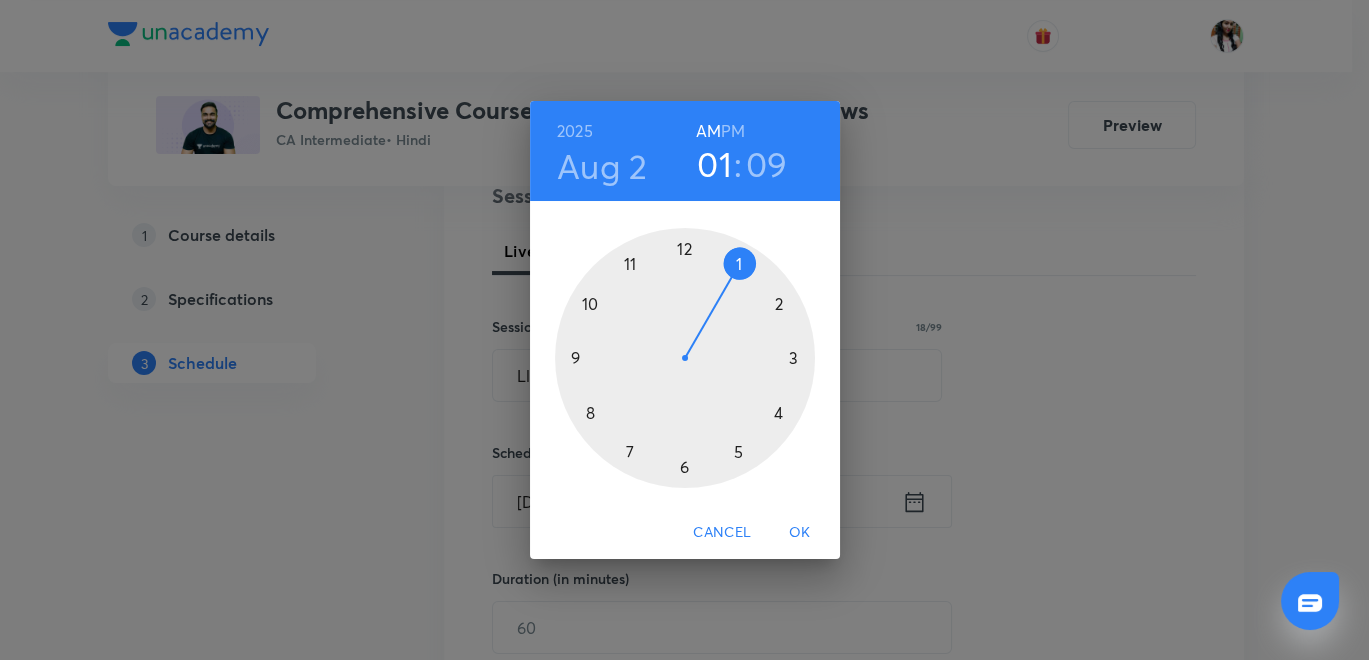 click at bounding box center (685, 358) 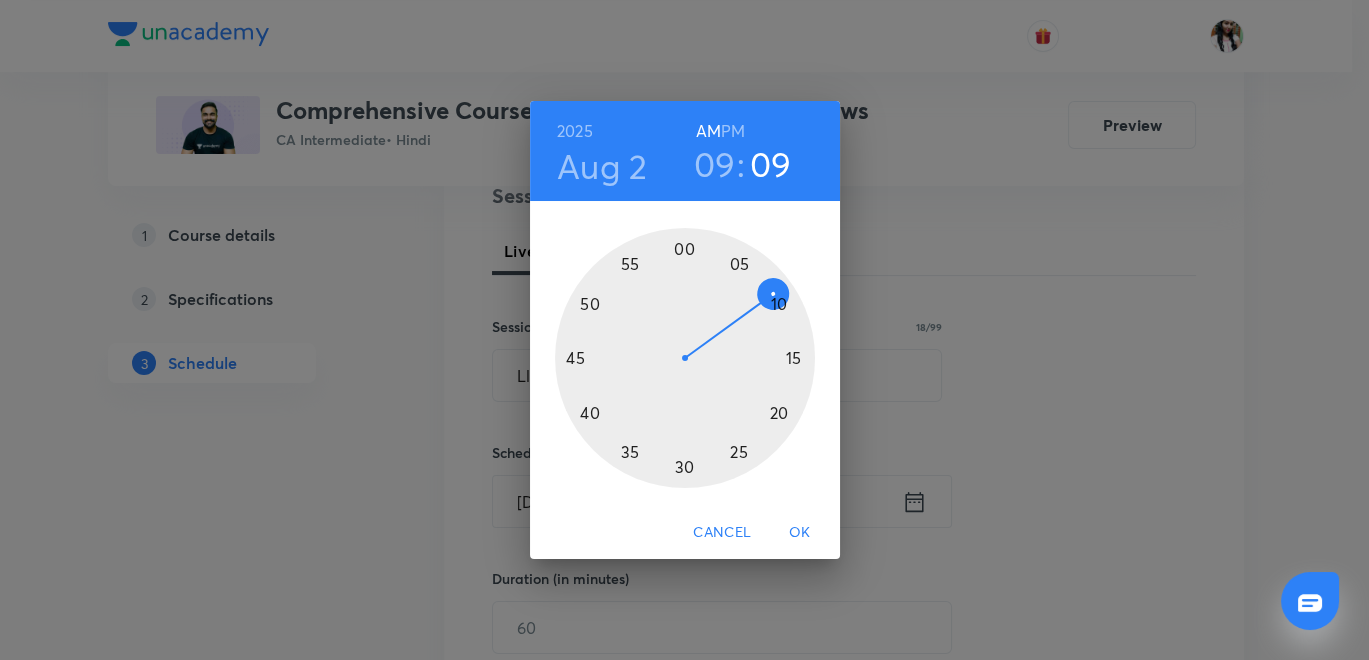 click at bounding box center [685, 358] 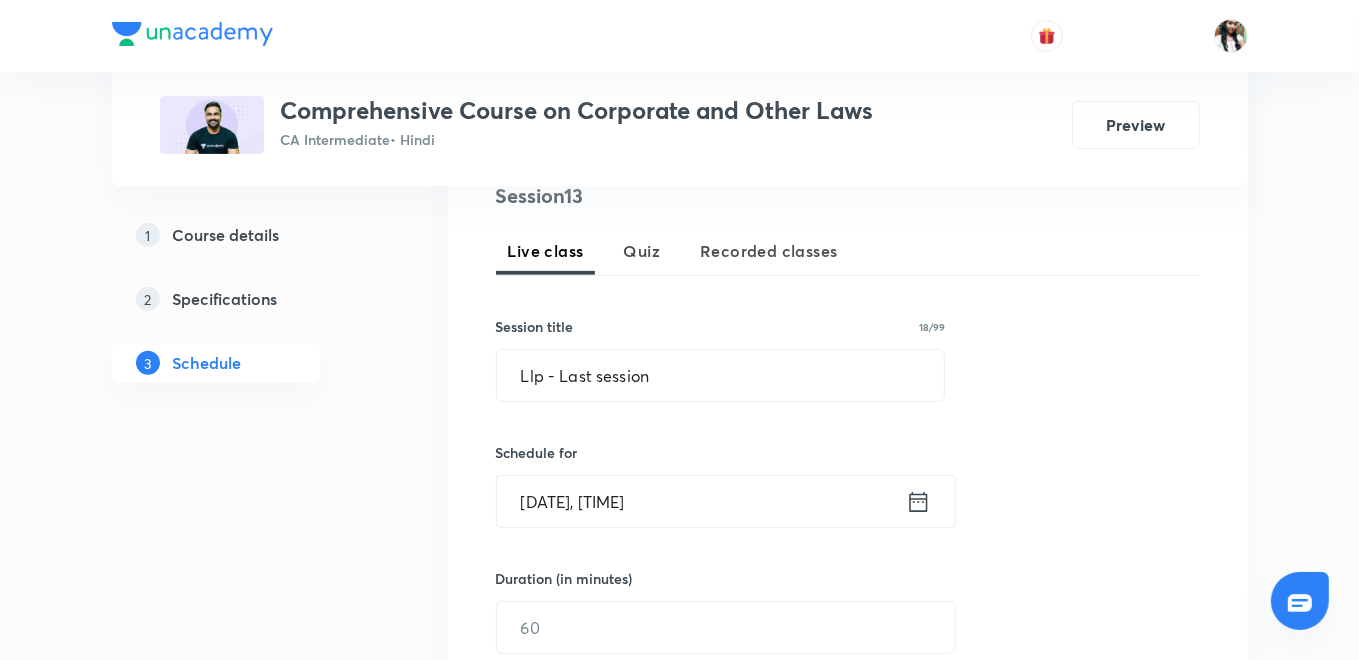 click on "Plus Courses Comprehensive Course on Corporate and Other Laws CA Intermediate  • Hindi Preview 1 Course details 2 Specifications 3 Schedule Schedule 12  classes Topic coverage Corporate & Other Laws Cover at least  60 % View details Session  13 Live class Quiz Recorded classes Session title 18/99 Llp - Last session ​ Schedule for [DATE], [TIME] ​ Duration (in minutes) ​ Sub-concepts Select concepts that wil be covered in this session Add Cancel [MONTH] 18 Orientation Session Lesson 1 • [TIME] • 120 min Preliminary [MONTH] 19 Limited Liability Partnership - Part I Lesson 2 • [TIME] • 120 min Preliminary [MONTH] 21 Limited Liability Partnership - Part II Lesson 3 • [TIME] • 120 min Incorporation of Company and Matters Incidental Thereto [MONTH] 22 Limited Liability Partnership - Part III Lesson 4 • [TIME] • 120 min Preliminary · Incorporation of Company and Matters Incidental Thereto [MONTH] 23 Limited Liability Partnership - Part IV Lesson 5 • [TIME] • 120 min Preliminary · [MONTH] 24 [MONTH] 25" at bounding box center [680, 1310] 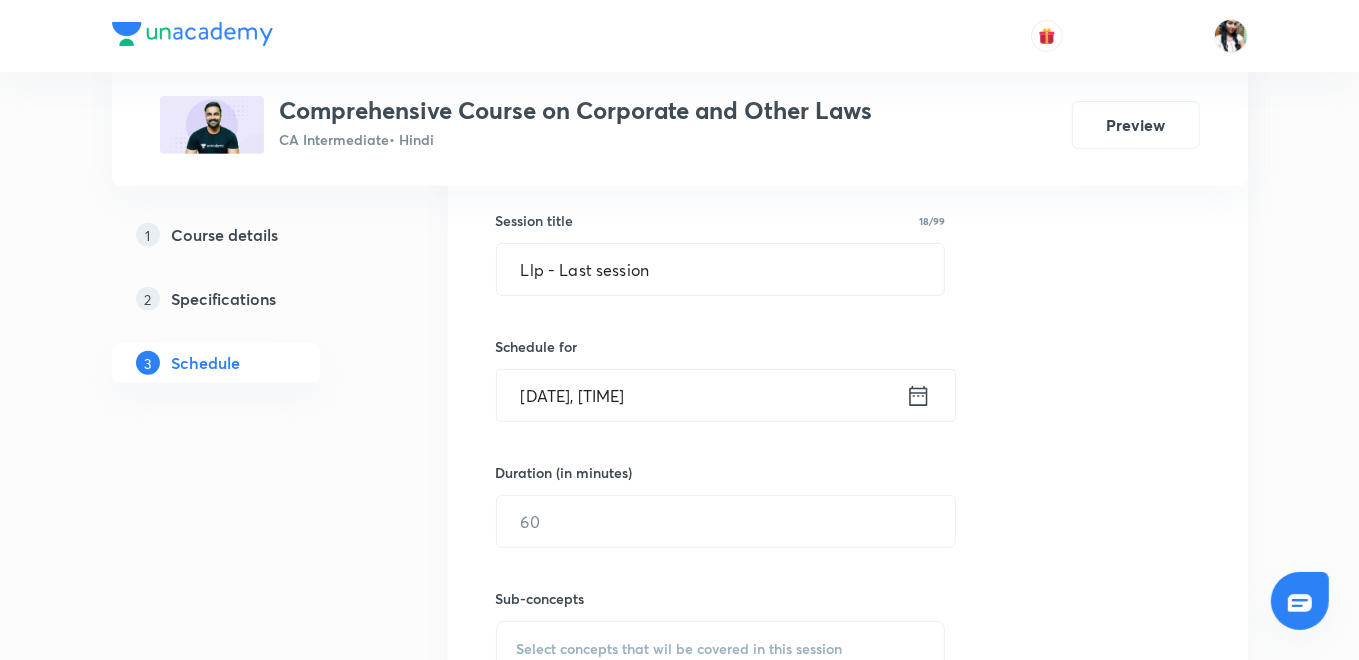 scroll, scrollTop: 588, scrollLeft: 0, axis: vertical 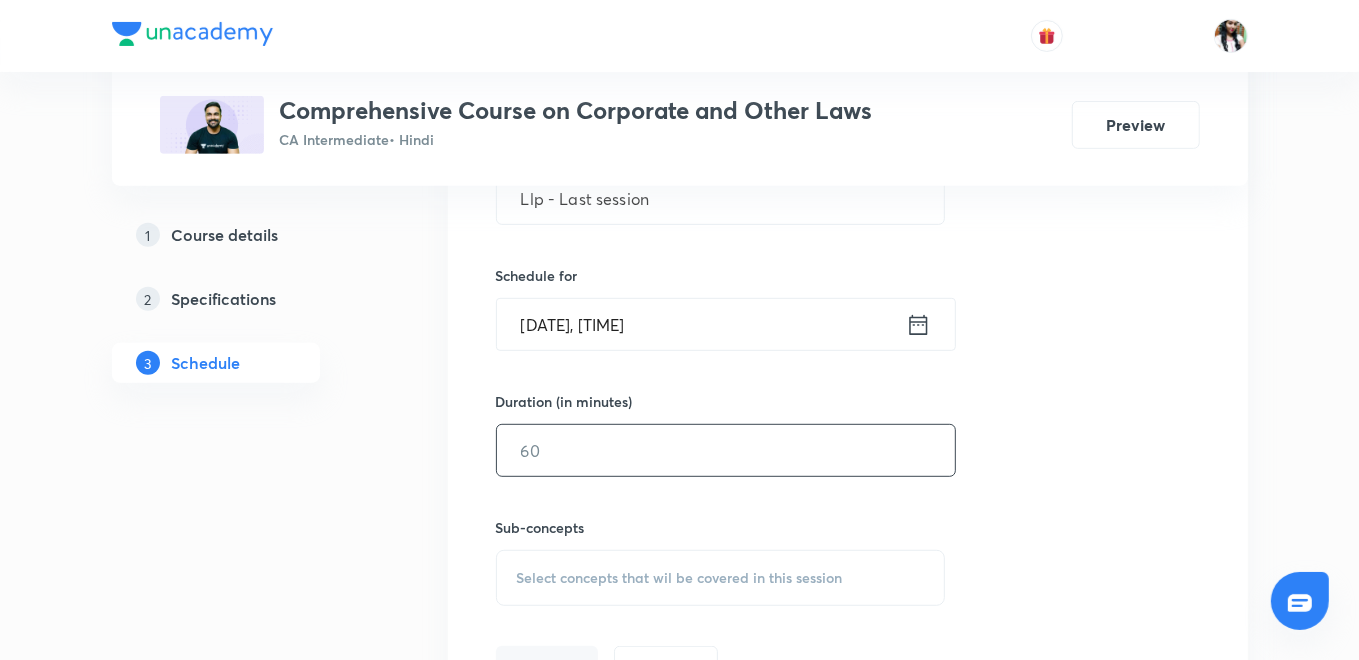 click at bounding box center (726, 450) 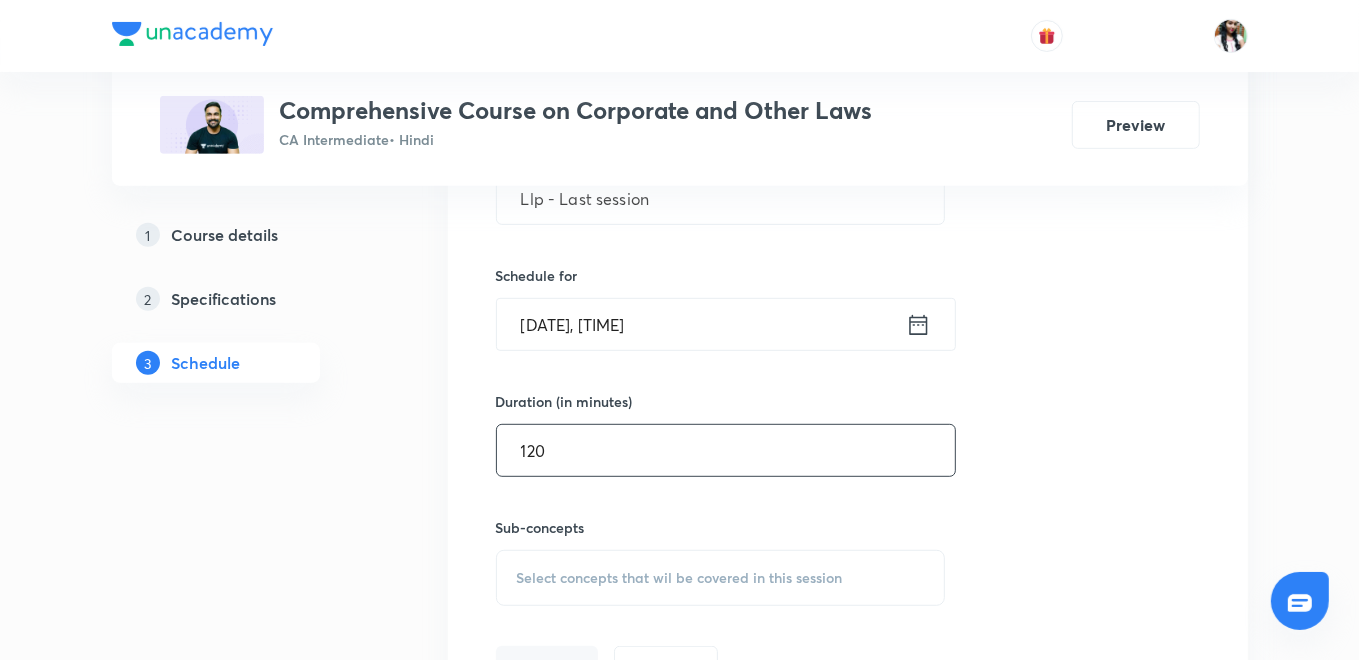 type on "120" 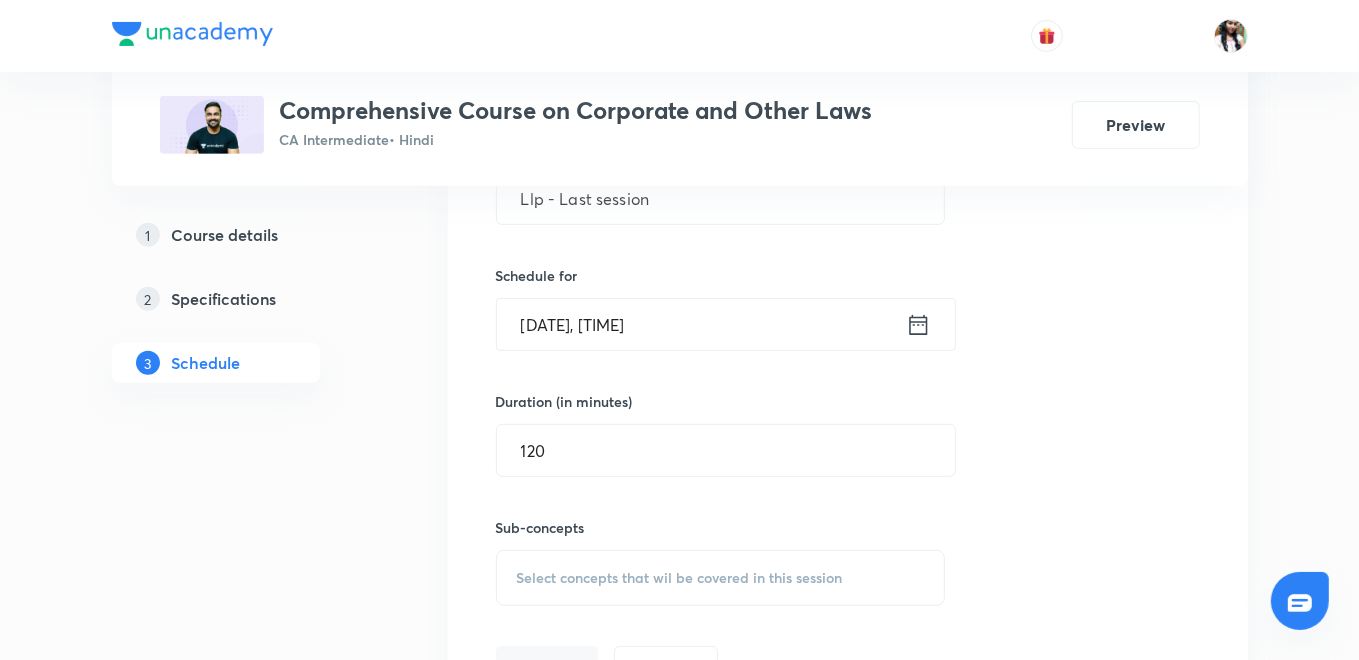 click on "1 Course details 2 Specifications 3 Schedule" at bounding box center [248, 1246] 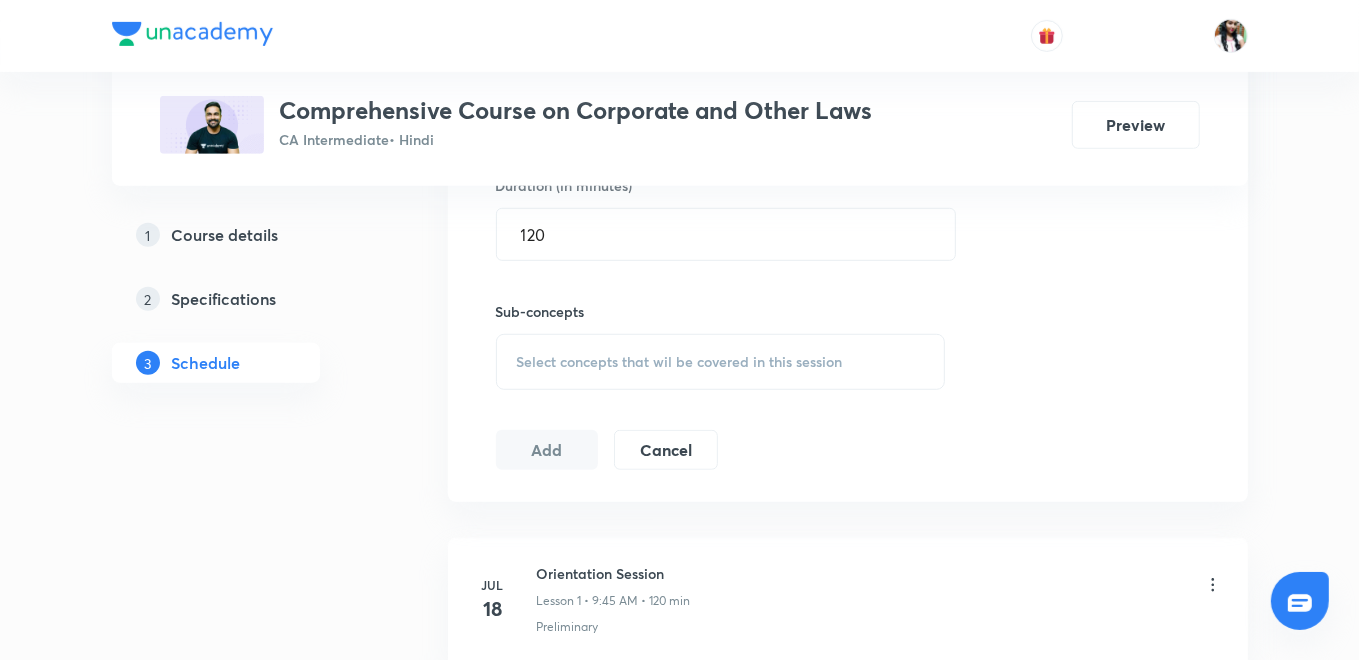 scroll, scrollTop: 900, scrollLeft: 0, axis: vertical 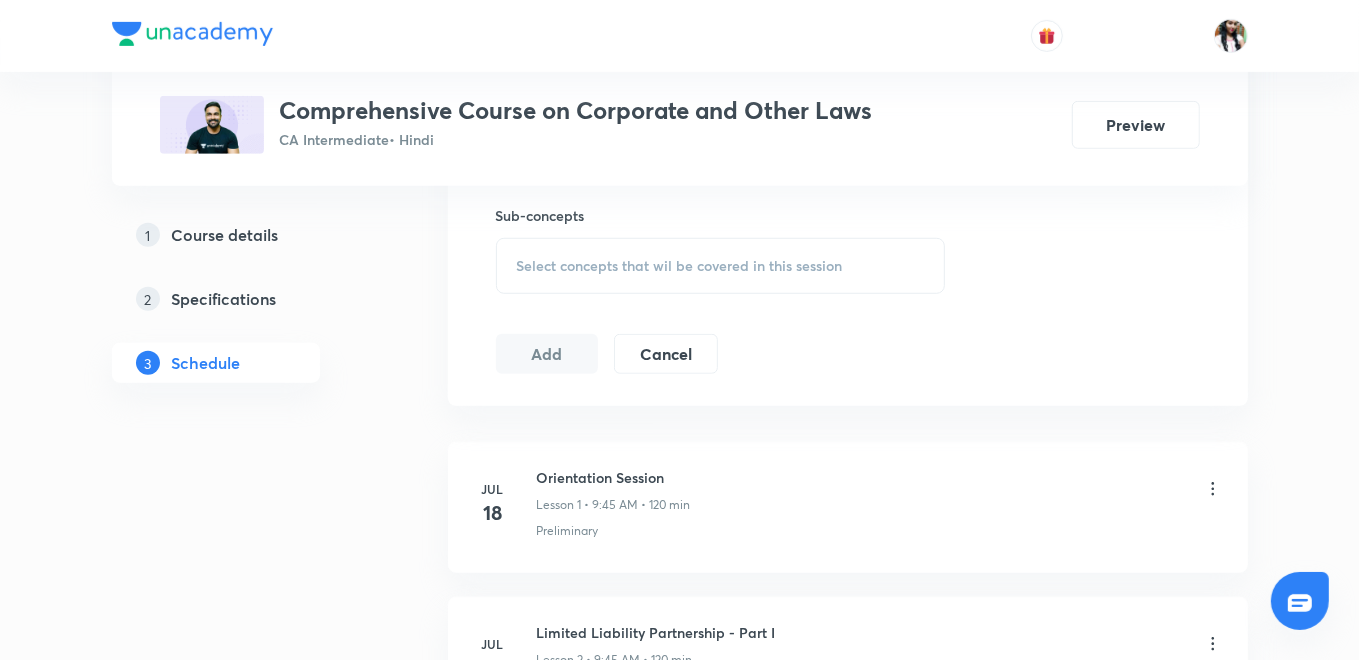 click on "Select concepts that wil be covered in this session" at bounding box center (680, 266) 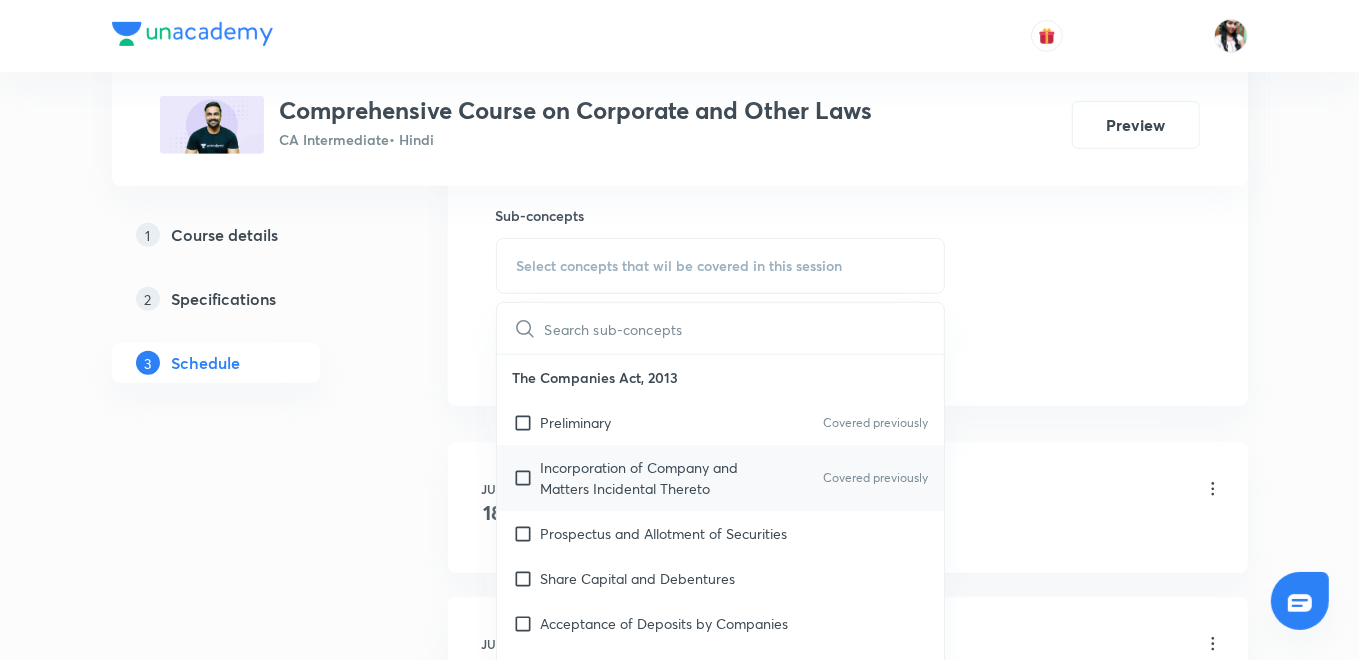 click on "Incorporation of Company and Matters Incidental Thereto" at bounding box center [642, 478] 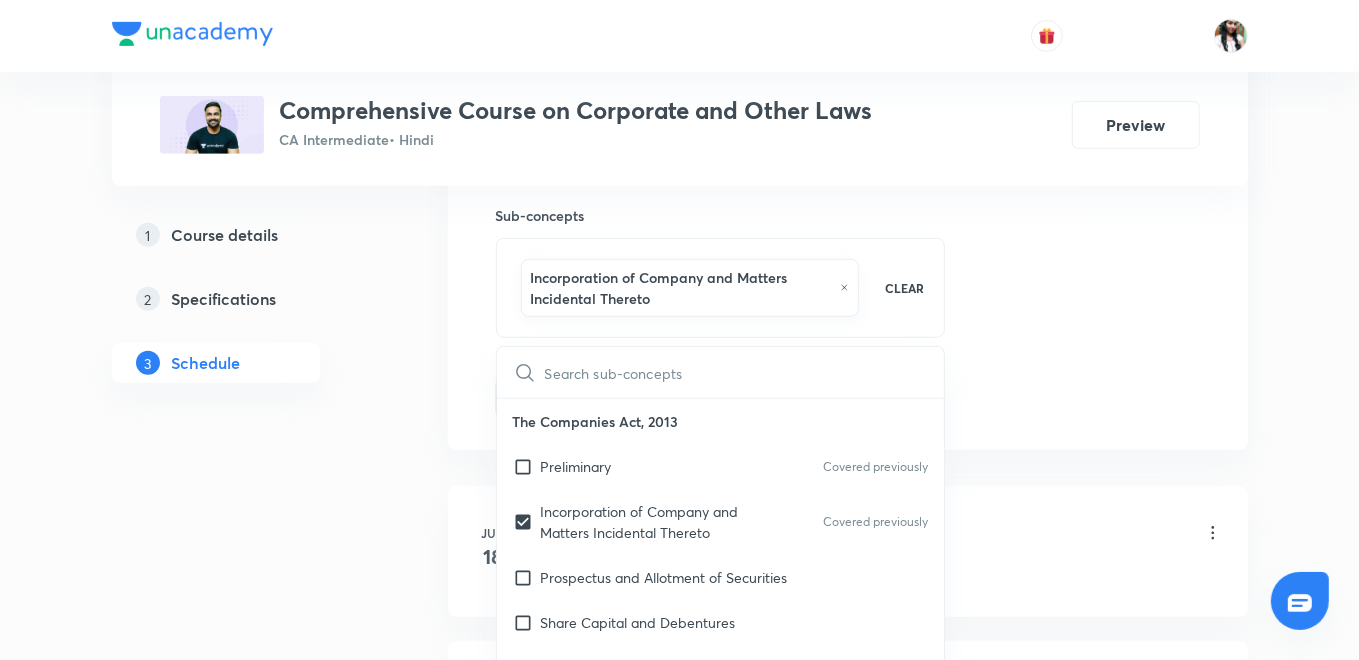 click on "Plus Courses Comprehensive Course on Corporate and Other Laws CA Intermediate  • Hindi Preview 1 Course details 2 Specifications 3 Schedule Schedule 12  classes Topic coverage Corporate & Other Laws Cover at least  60 % View details Session  13 Live class Quiz Recorded classes Session title 18/99 Llp - Last session ​ Schedule for [DATE], [TIME] ​ Duration (in minutes) 120 ​ Sub-concepts Incorporation of Company and Matters Incidental Thereto CLEAR ​ The Companies Act, 2013 Preliminary Covered previously Incorporation of Company and Matters Incidental Thereto Covered previously Prospectus and Allotment of Securities Share Capital and Debentures Acceptance of Deposits by Companies Registration of Charges Management and Administration Declaration and Payment of Dividend Accounts of Companies Audit and Auditors The Indian Contract Act, 1872 The Indian Contract Act, 1872 The Negotiable Instruments Act The Negotiable Instruments Act The General Clauses Act, 1897 Important Definitions Miscellaneous" at bounding box center (680, 843) 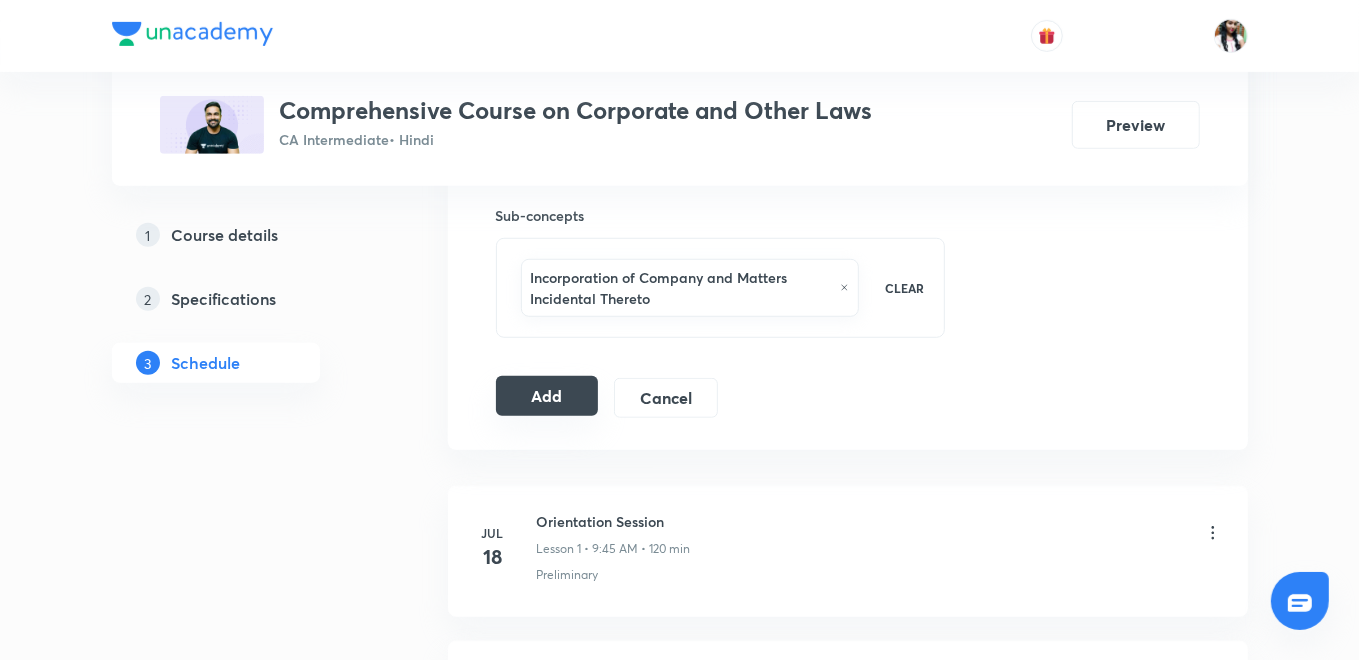 click on "Add" at bounding box center [547, 396] 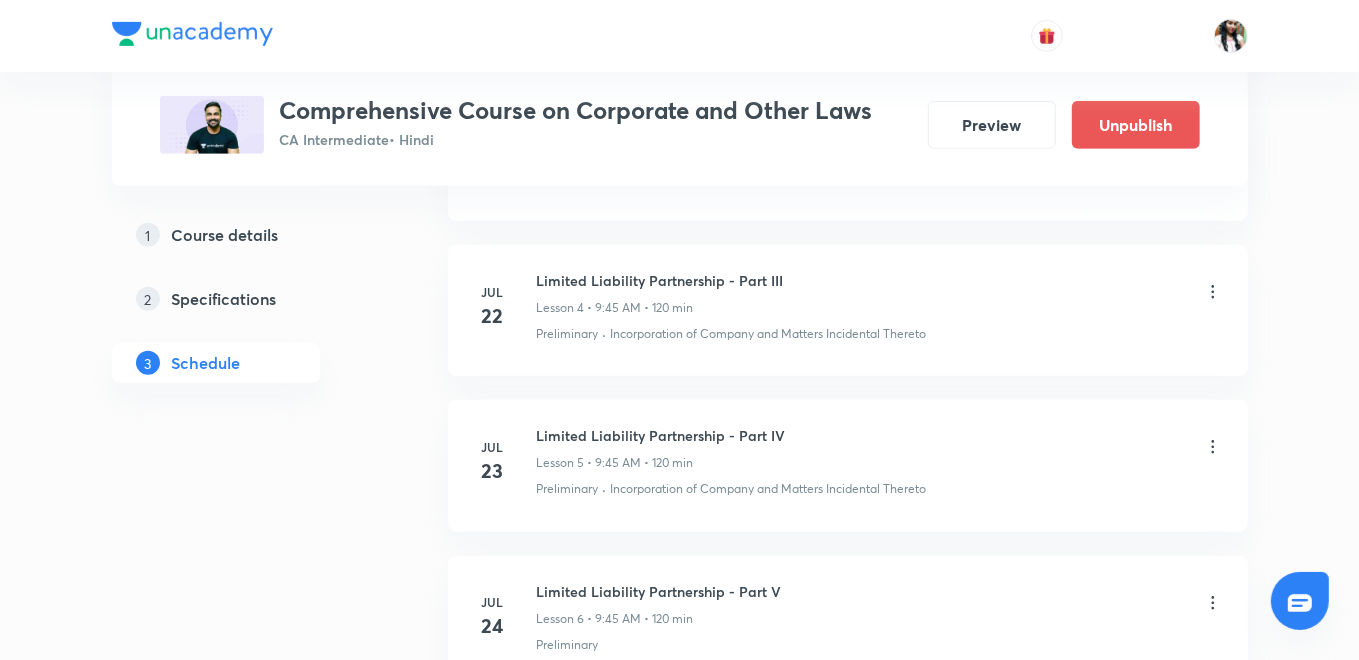 scroll, scrollTop: 2192, scrollLeft: 0, axis: vertical 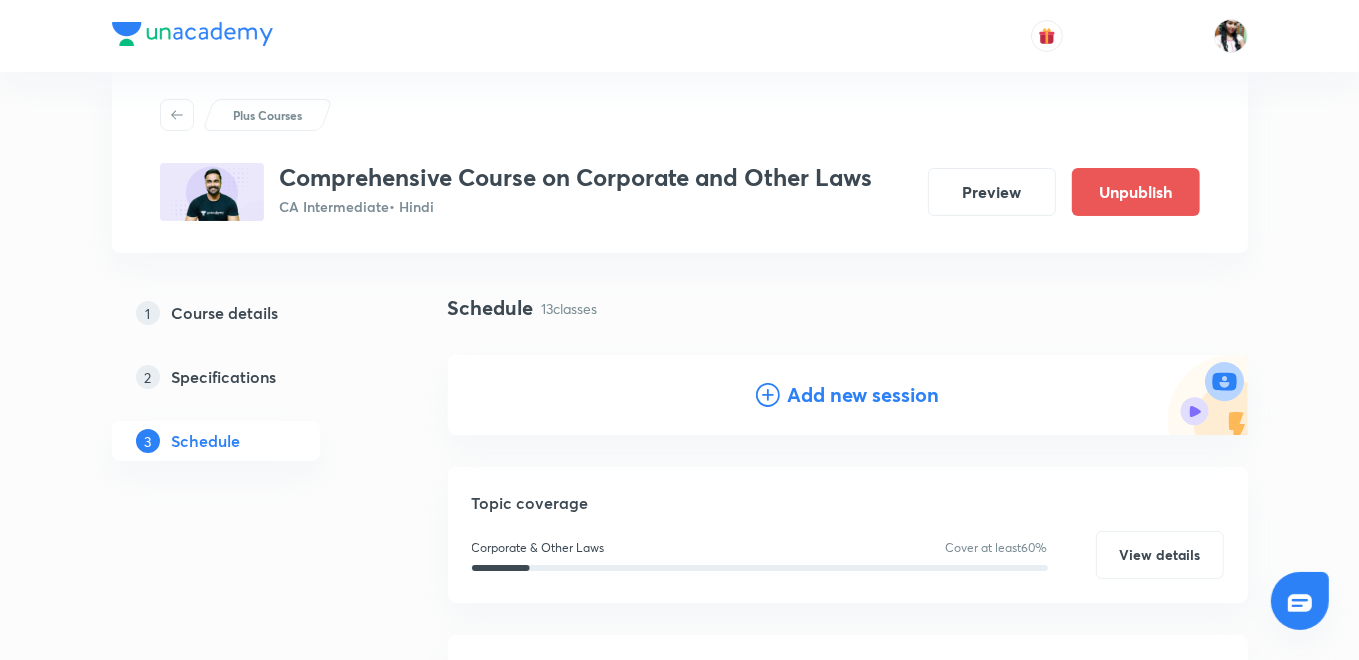 click on "Add new session" at bounding box center [864, 395] 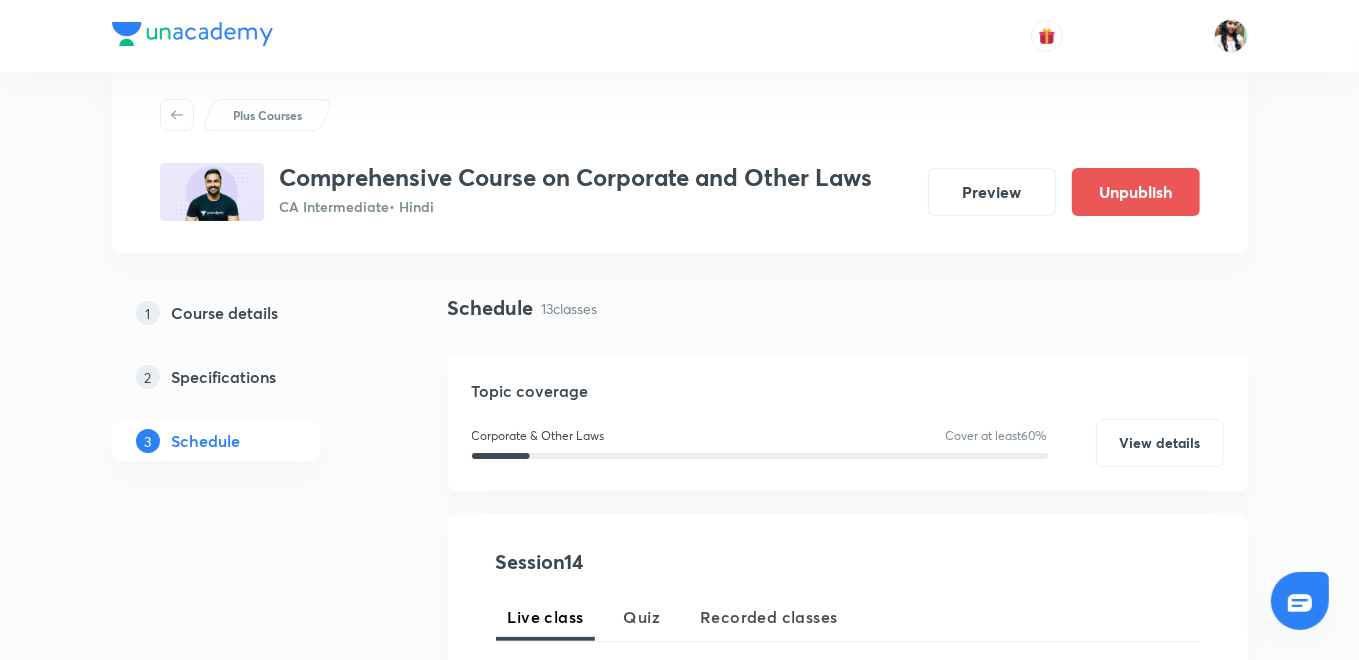 drag, startPoint x: 1357, startPoint y: 90, endPoint x: 1362, endPoint y: 110, distance: 20.615528 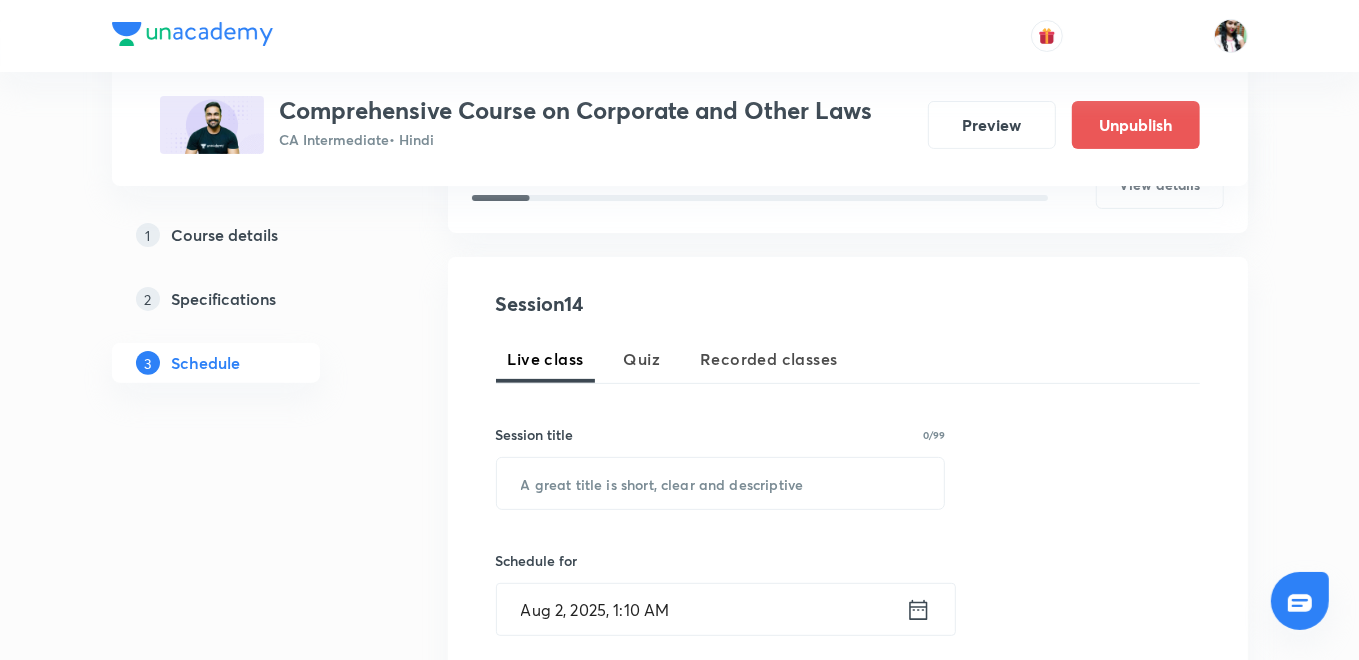 scroll, scrollTop: 342, scrollLeft: 0, axis: vertical 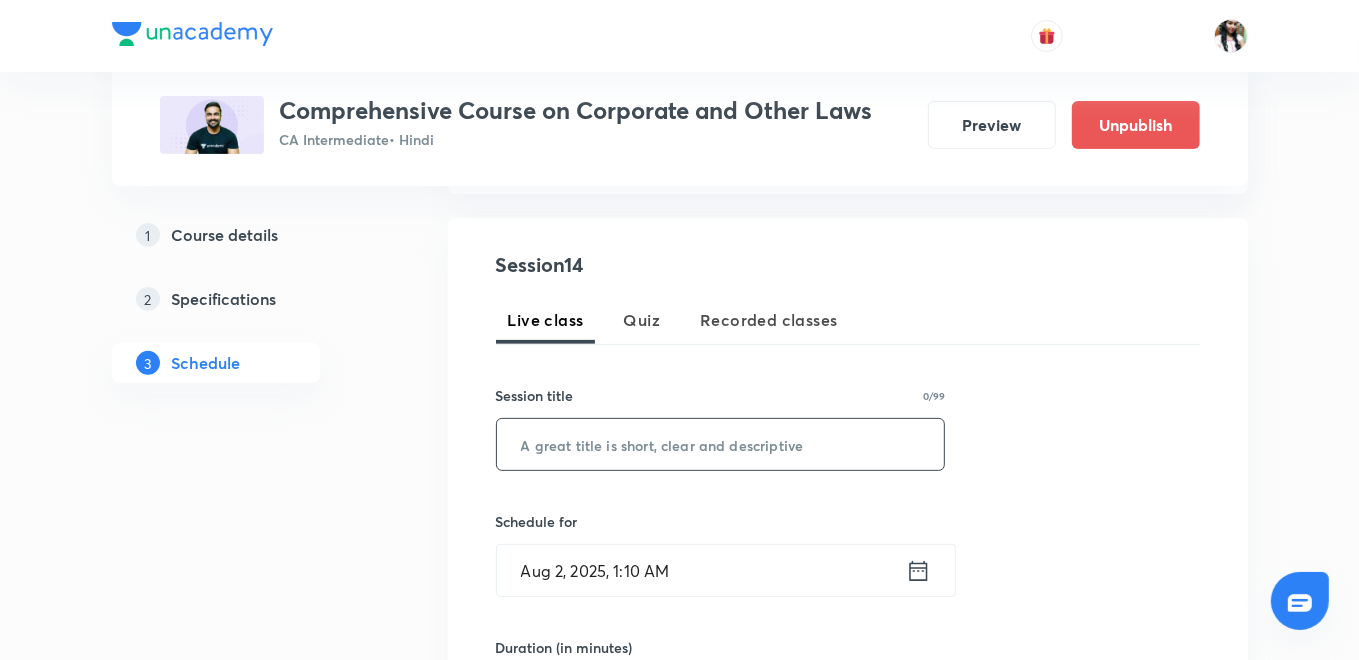 click at bounding box center [721, 444] 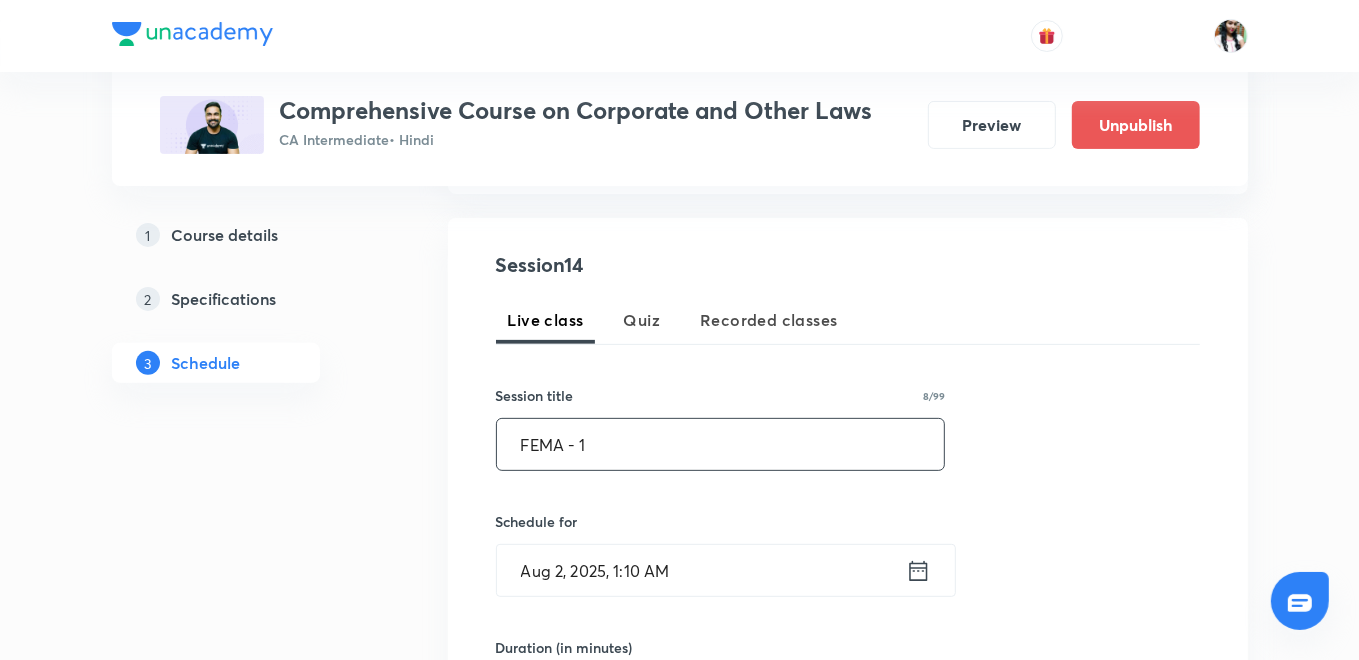 type on "FEMA - 1" 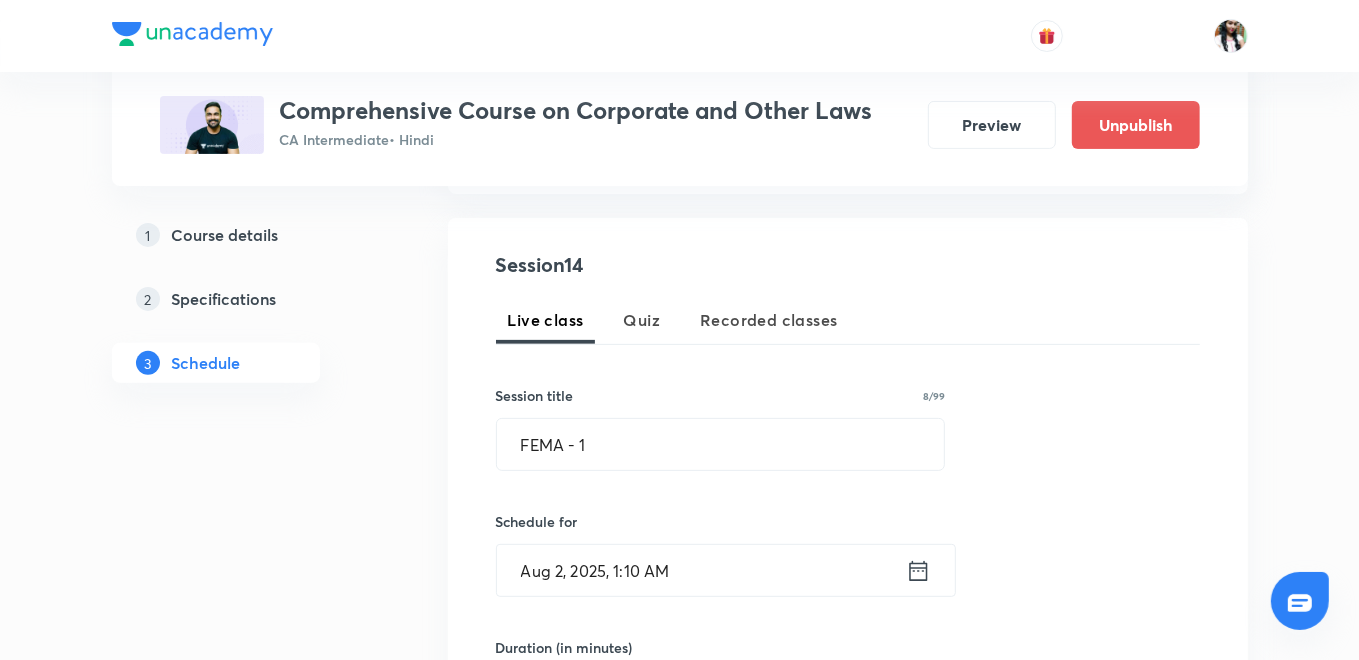 click 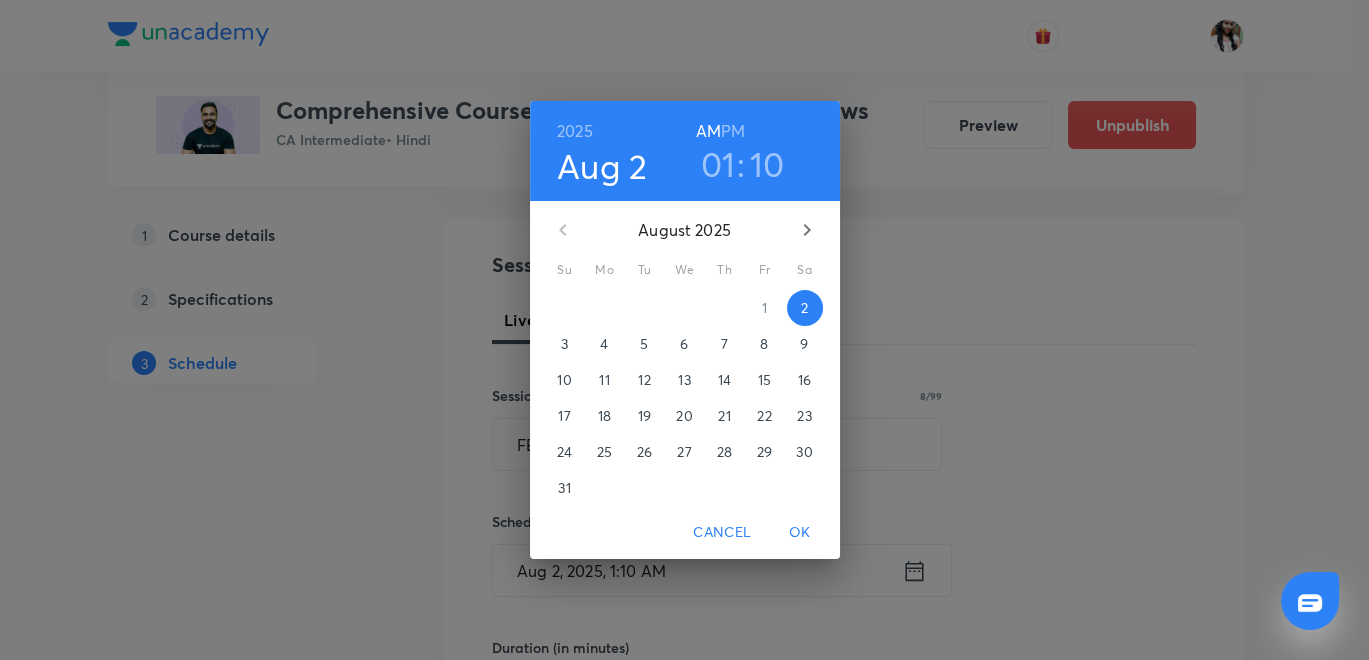 click on "4" at bounding box center [605, 344] 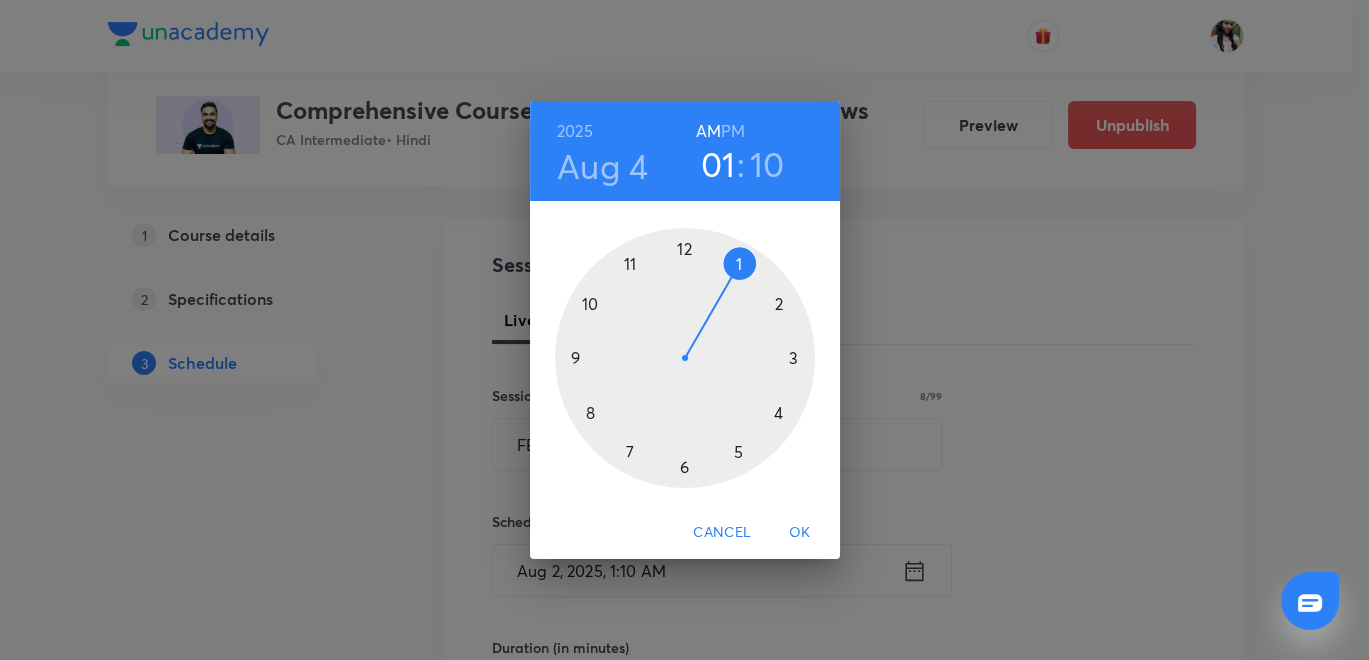 click at bounding box center [685, 358] 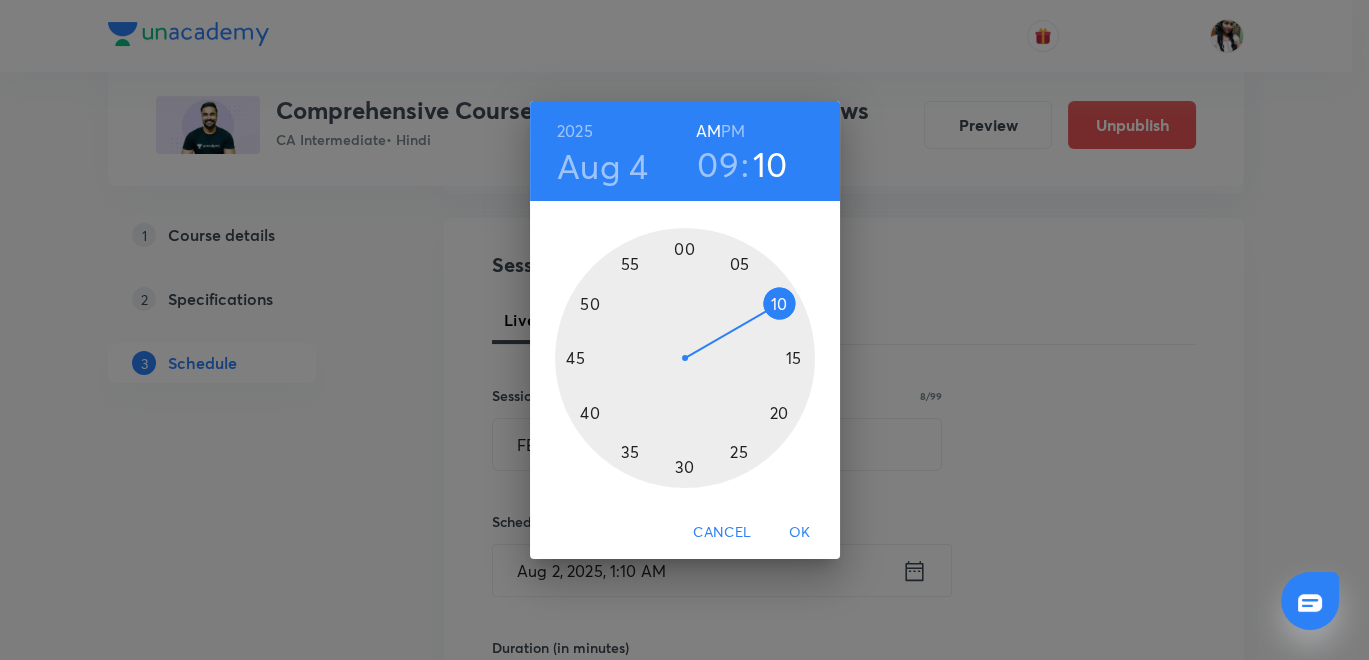 click at bounding box center [685, 358] 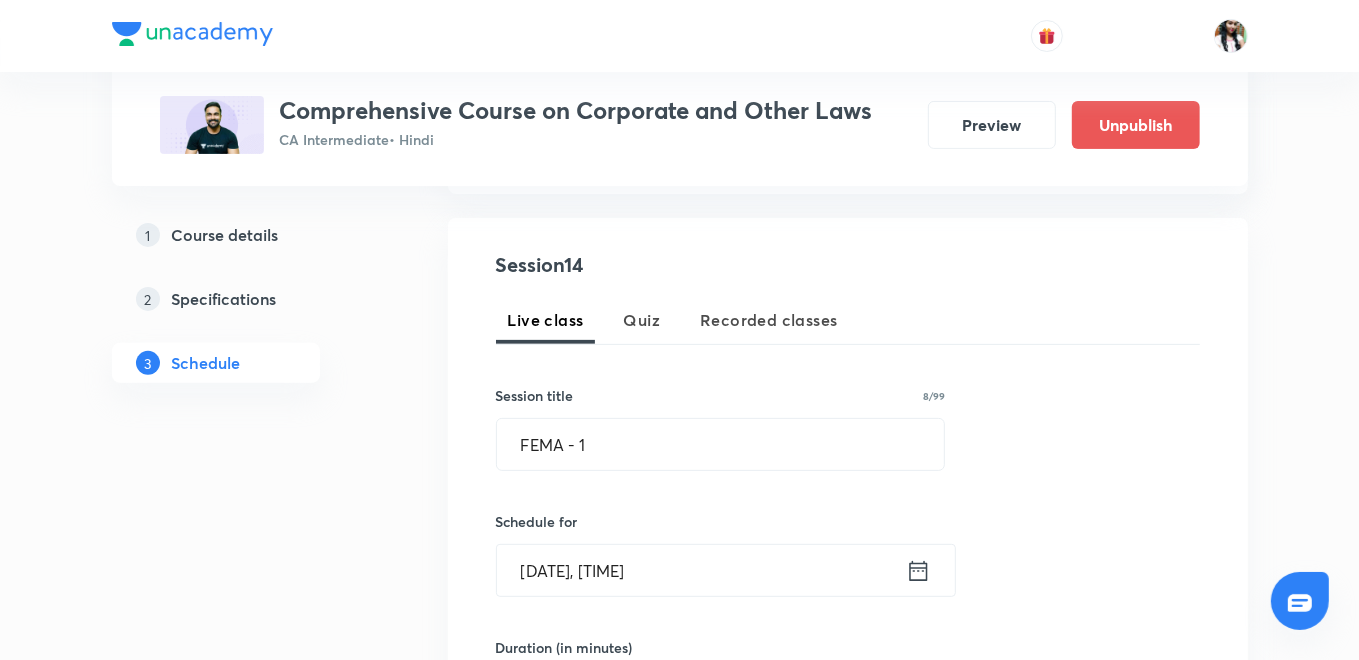 click on "Plus Courses Comprehensive Course on Corporate and Other Laws CA Intermediate  • Hindi Preview Unpublish 1 Course details 2 Specifications 3 Schedule Schedule 13  classes Topic coverage Corporate & Other Laws Cover at least  60 % View details Session  14 Live class Quiz Recorded classes Session title 8/99 FEMA - 1 ​ Schedule for [DATE], [TIME] ​ Duration (in minutes) ​ Sub-concepts Select concepts that wil be covered in this session Add Cancel [MONTH] 18 Orientation Session Lesson 1 • [TIME] • 120 min Preliminary [MONTH] 19 Limited Liability Partnership - Part I Lesson 2 • [TIME] • 120 min Preliminary [MONTH] 21 Limited Liability Partnership - Part II Lesson 3 • [TIME] • 120 min Incorporation of Company and Matters Incidental Thereto [MONTH] 22 Limited Liability Partnership - Part III Lesson 4 • [TIME] • 120 min Preliminary · Incorporation of Company and Matters Incidental Thereto [MONTH] 23 Limited Liability Partnership - Part IV Lesson 5 • [TIME] • 120 min Preliminary · [MONTH] 24 [MONTH] 25 26" at bounding box center (680, 1457) 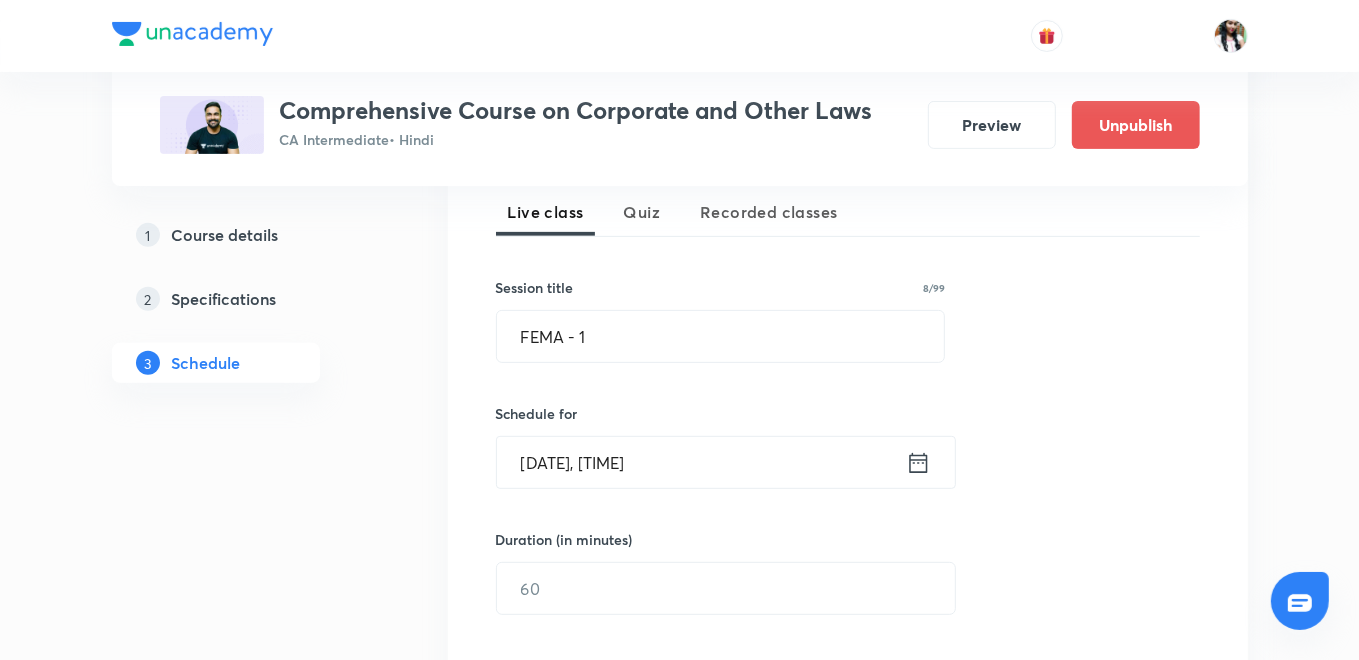 scroll, scrollTop: 609, scrollLeft: 0, axis: vertical 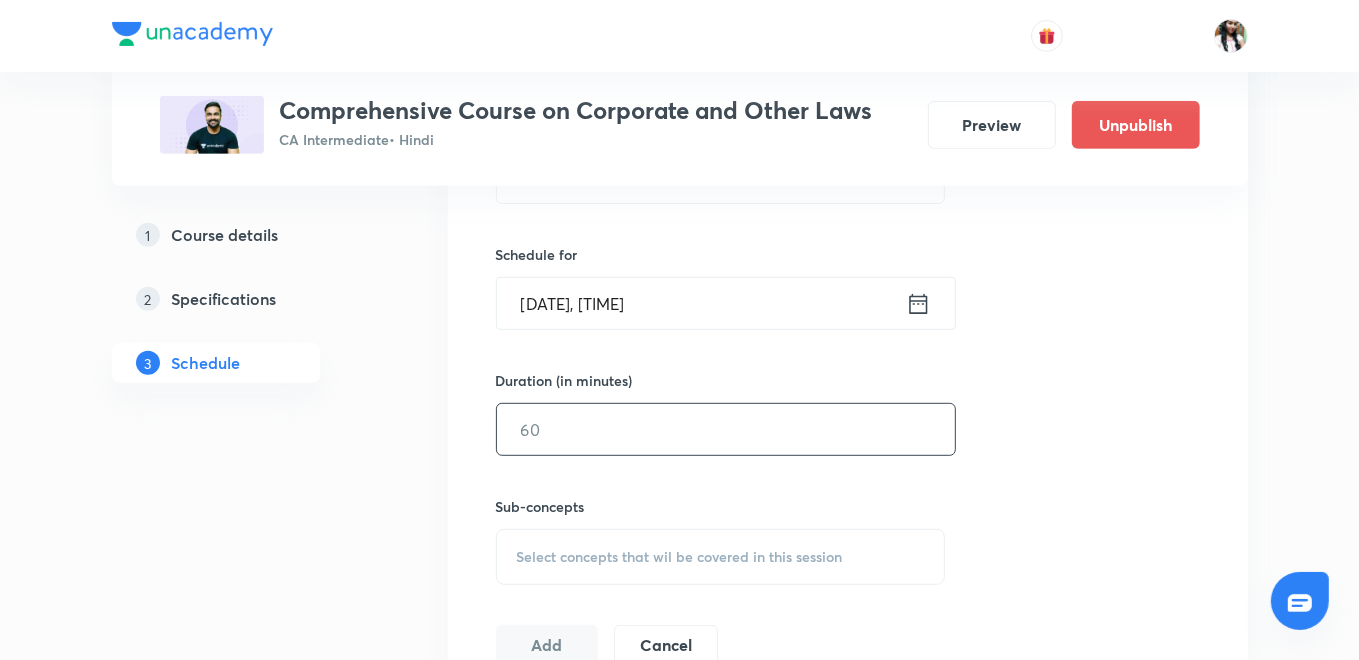 click at bounding box center (726, 429) 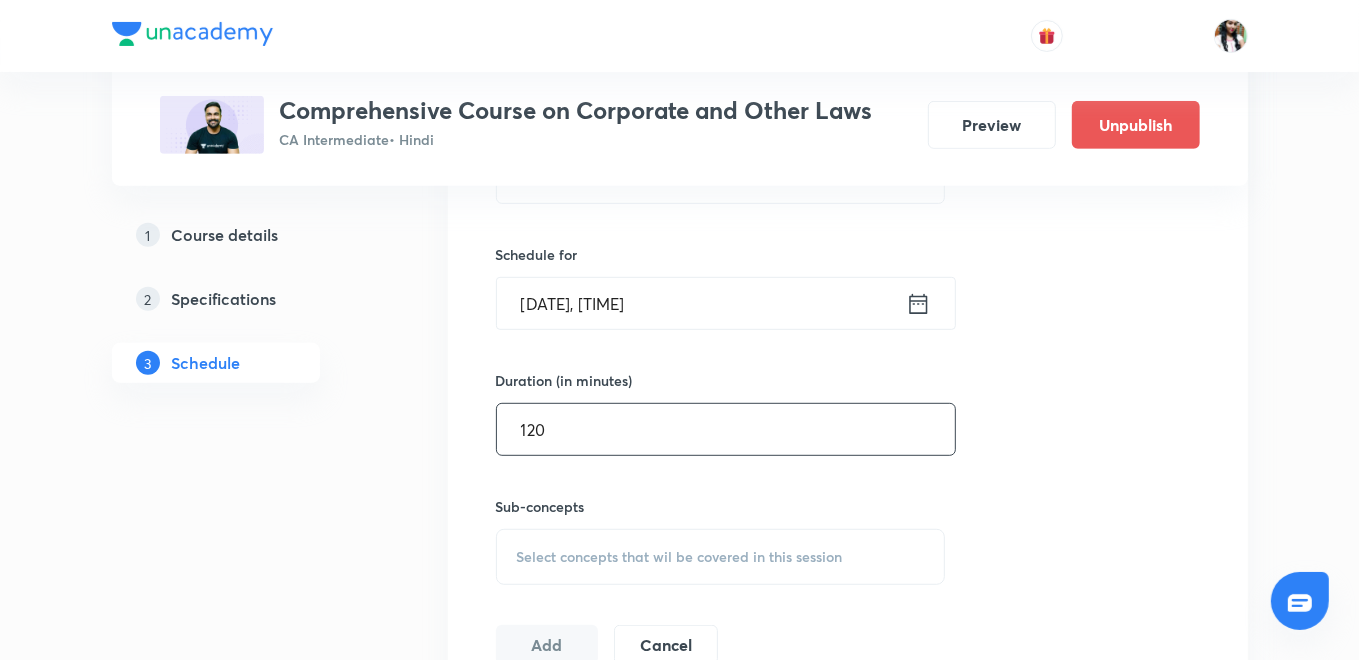 type on "120" 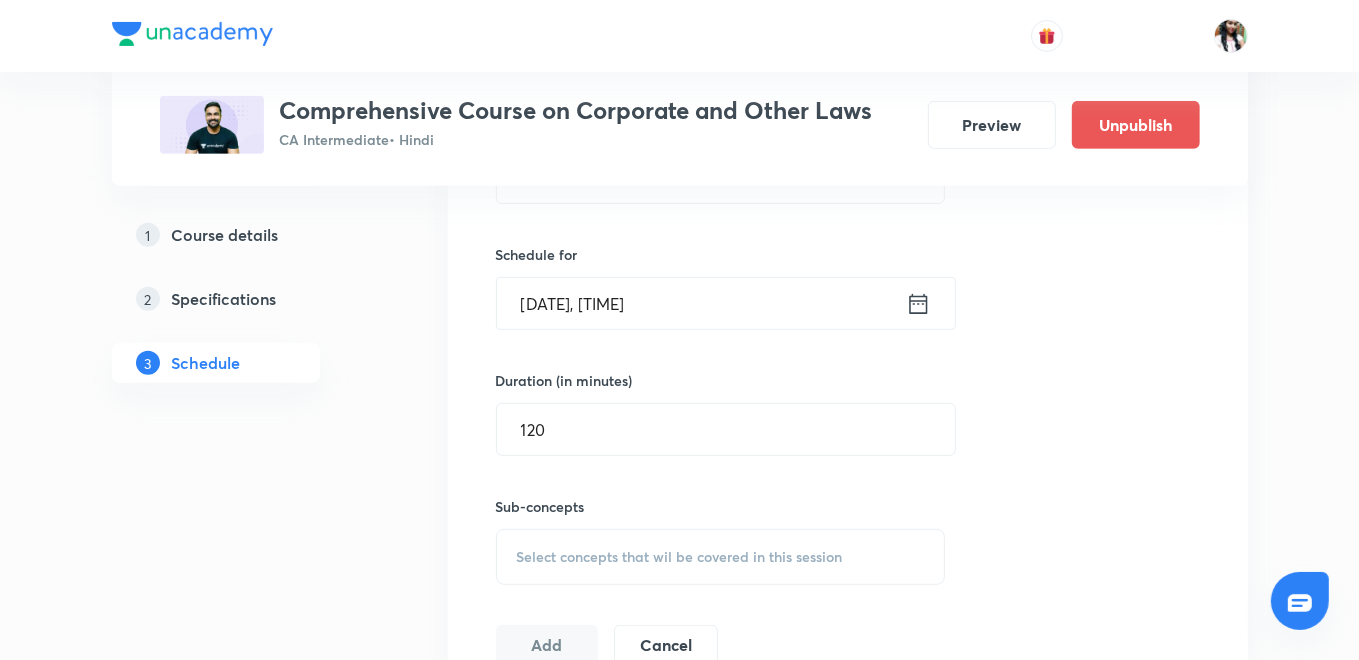 click on "1 Course details 2 Specifications 3 Schedule" at bounding box center [248, 311] 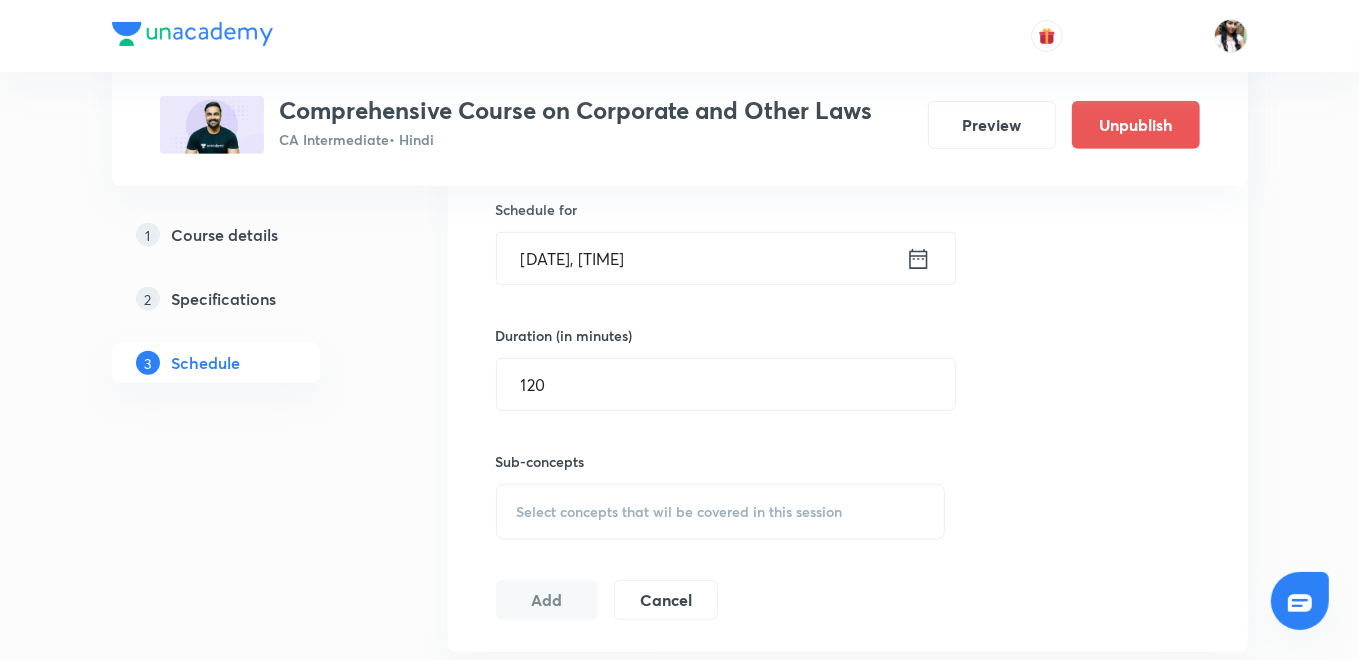 scroll, scrollTop: 787, scrollLeft: 0, axis: vertical 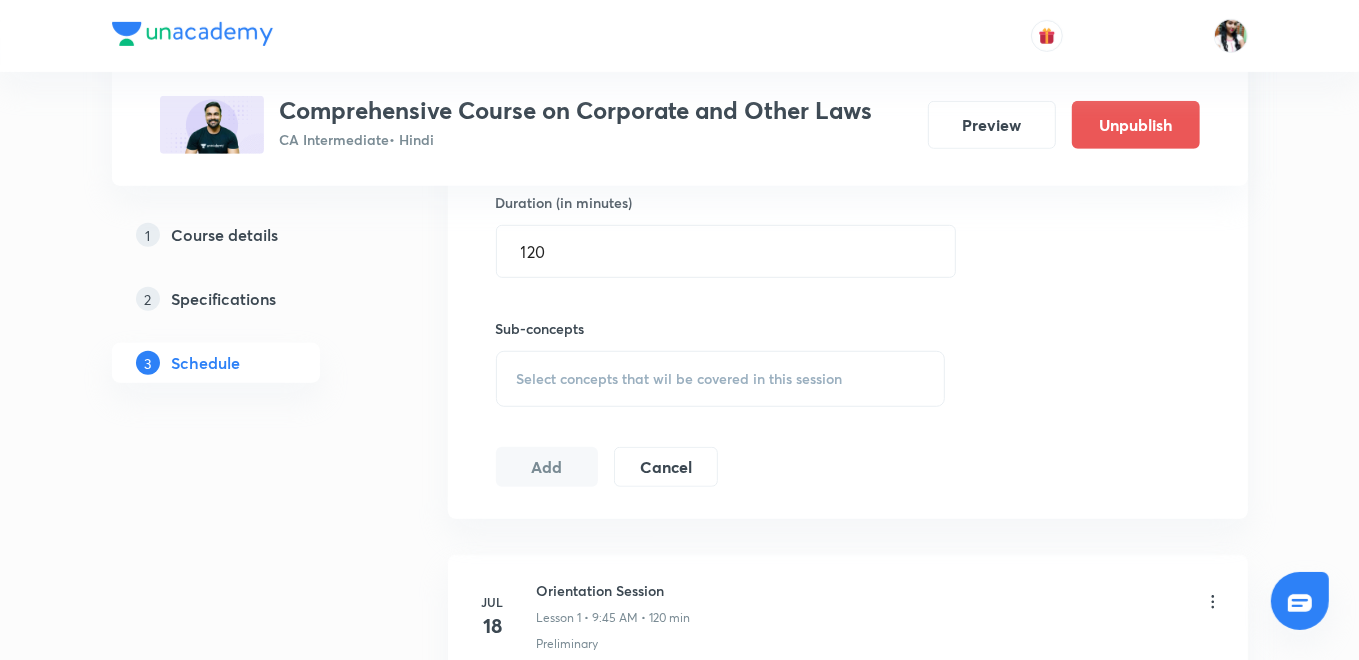 click on "Select concepts that wil be covered in this session" at bounding box center (721, 379) 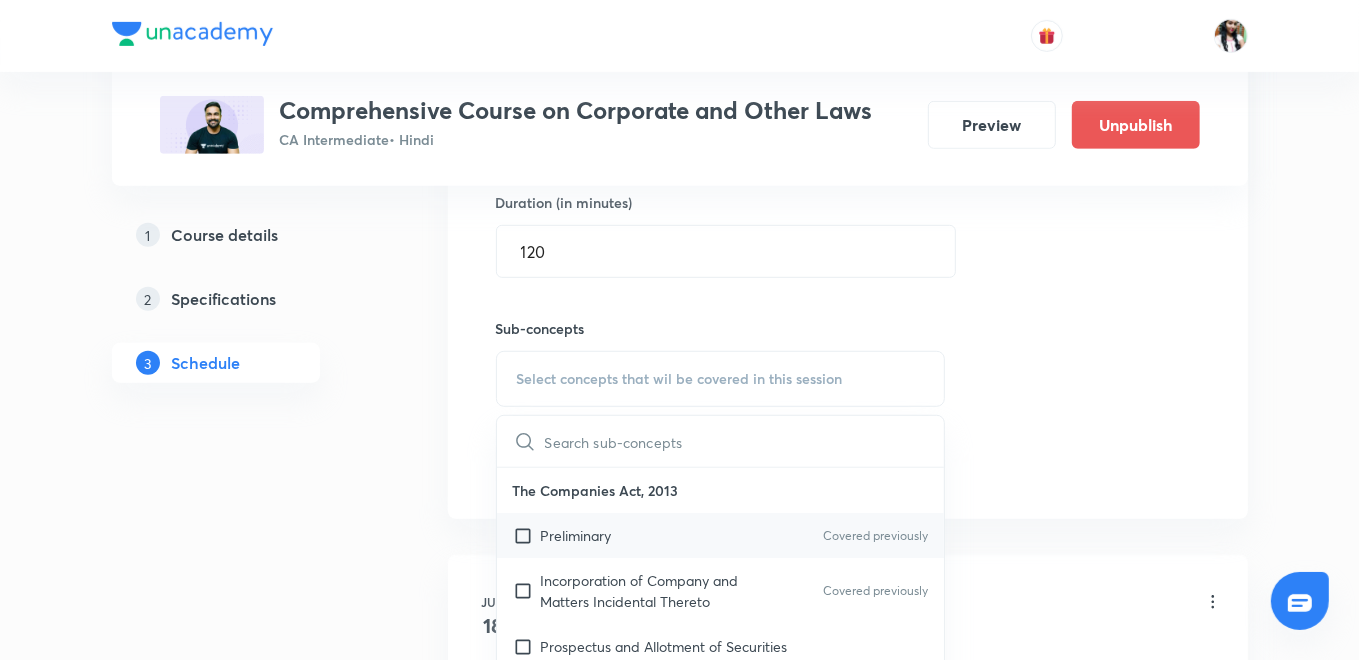 click on "Preliminary Covered previously" at bounding box center [721, 535] 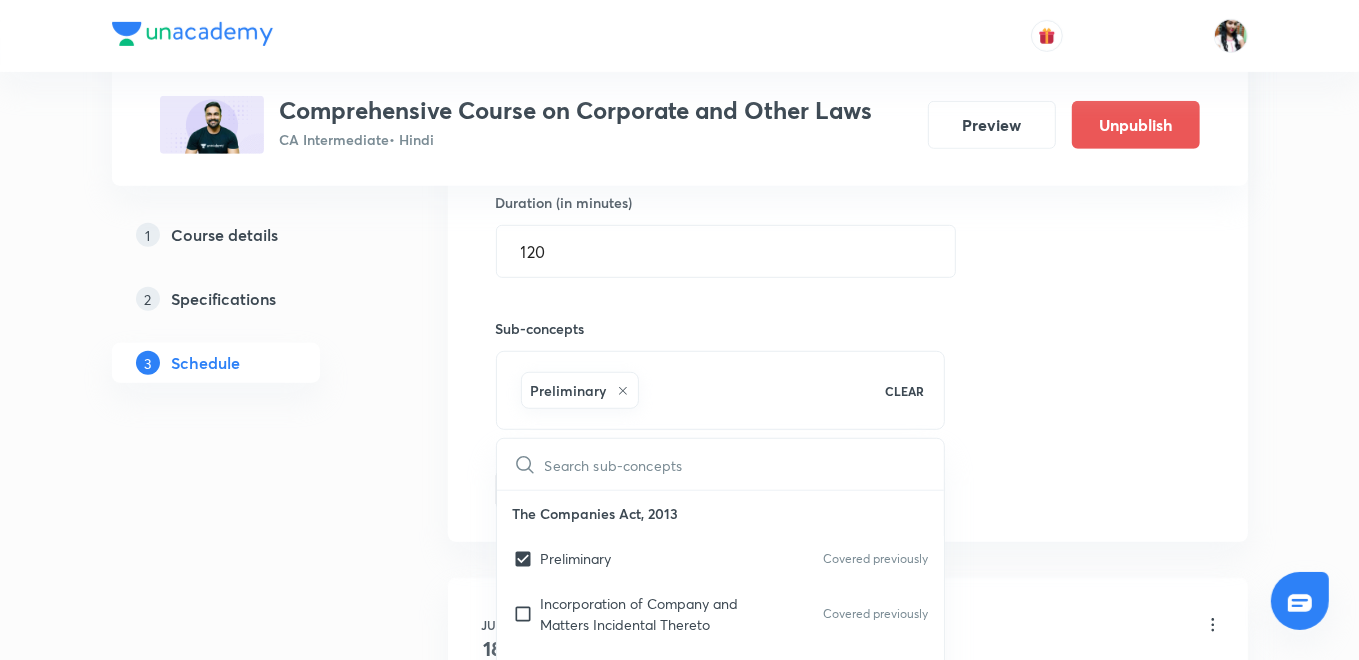 click on "Plus Courses Comprehensive Course on Corporate and Other Laws CA Intermediate  • Hindi Preview Unpublish 1 Course details 2 Specifications 3 Schedule Schedule 13  classes Topic coverage Corporate & Other Laws Cover at least  60 % View details Session  14 Live class Quiz Recorded classes Session title 8/99 FEMA - 1 ​ Schedule for [DATE], [TIME] ​ Duration (in minutes) 120 ​ Sub-concepts Preliminary CLEAR ​ The Companies Act, 2013 Preliminary Covered previously Incorporation of Company and Matters Incidental Thereto Covered previously Prospectus and Allotment of Securities Share Capital and Debentures Acceptance of Deposits by Companies Registration of Charges Management and Administration Declaration and Payment of Dividend Accounts of Companies Audit and Auditors The Indian Contract Act, 1872 The Indian Contract Act, 1872 The Negotiable Instruments Act The Negotiable Instruments Act The General Clauses Act, 1897 Important Definitions Extent and Applicability General Rules of Construction Add 2" at bounding box center [680, 1023] 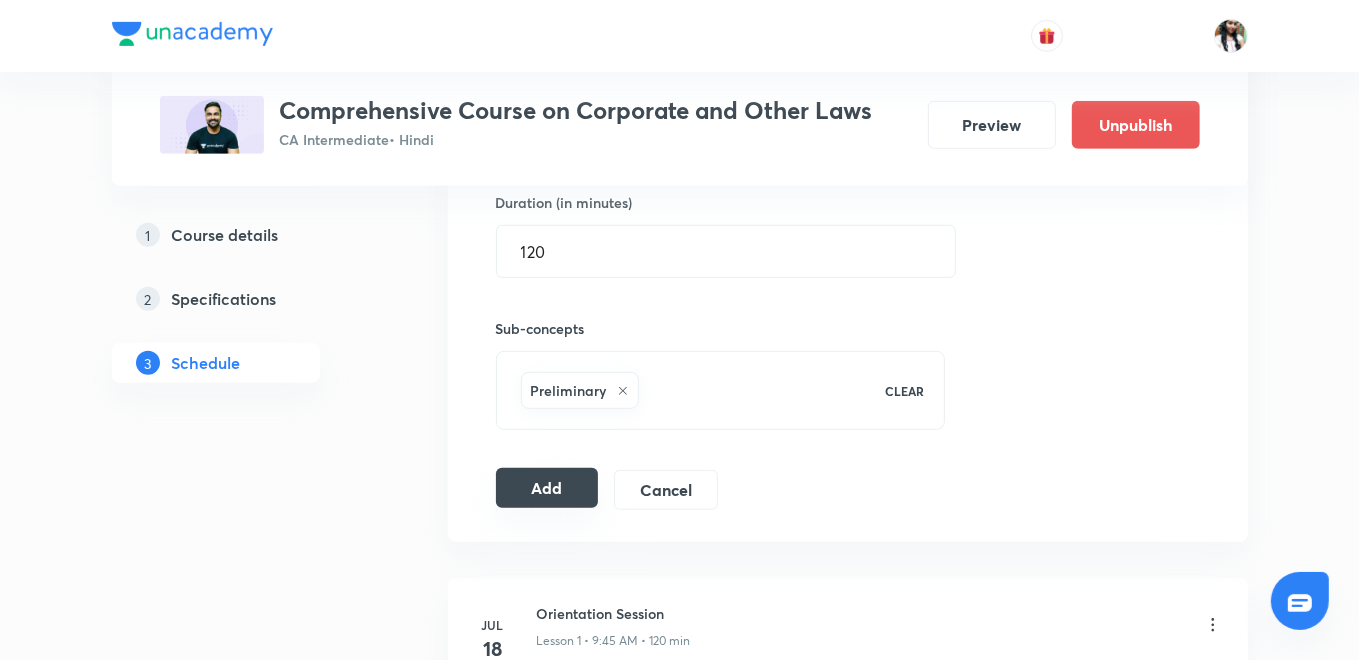 click on "Add" at bounding box center (547, 488) 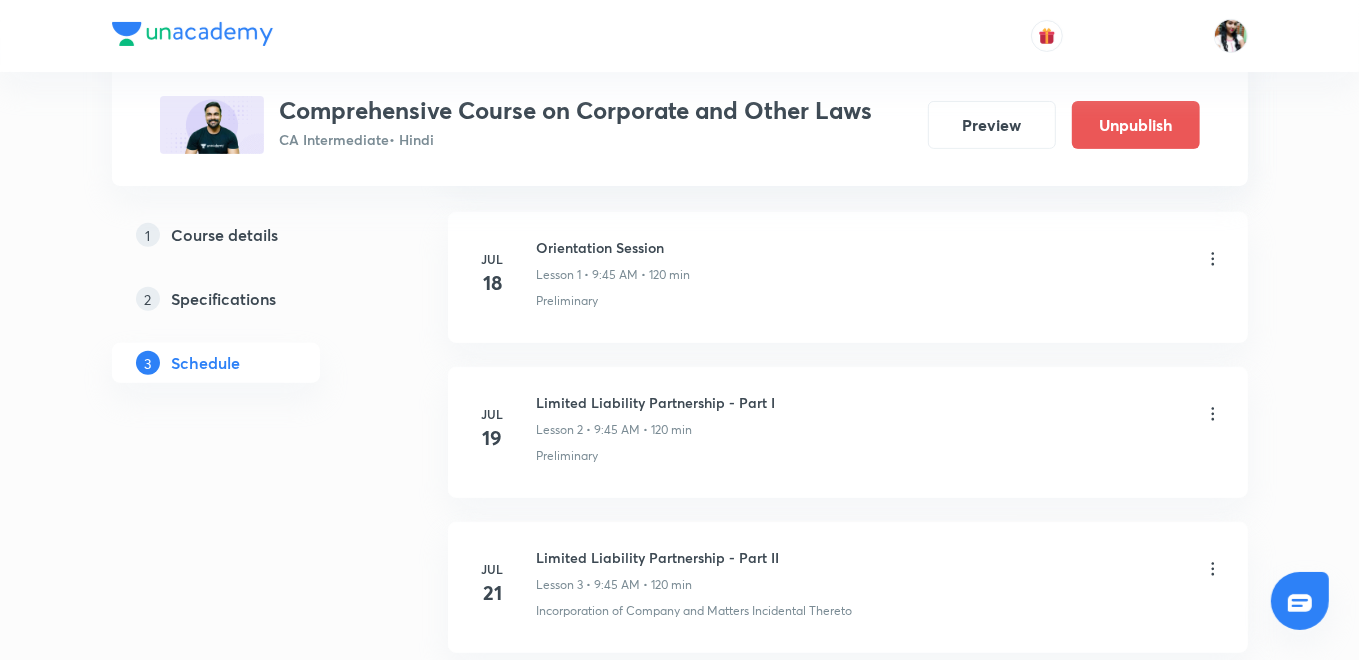scroll, scrollTop: 357, scrollLeft: 0, axis: vertical 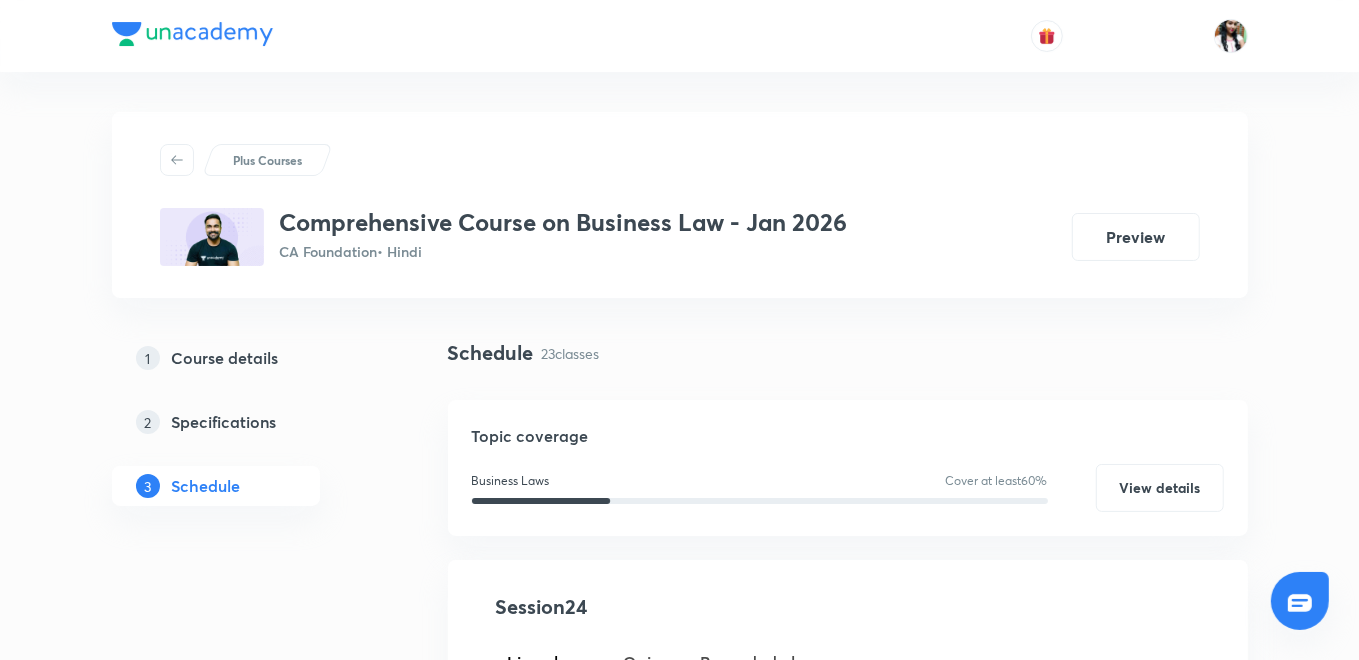 click on "Topic coverage" at bounding box center (848, 436) 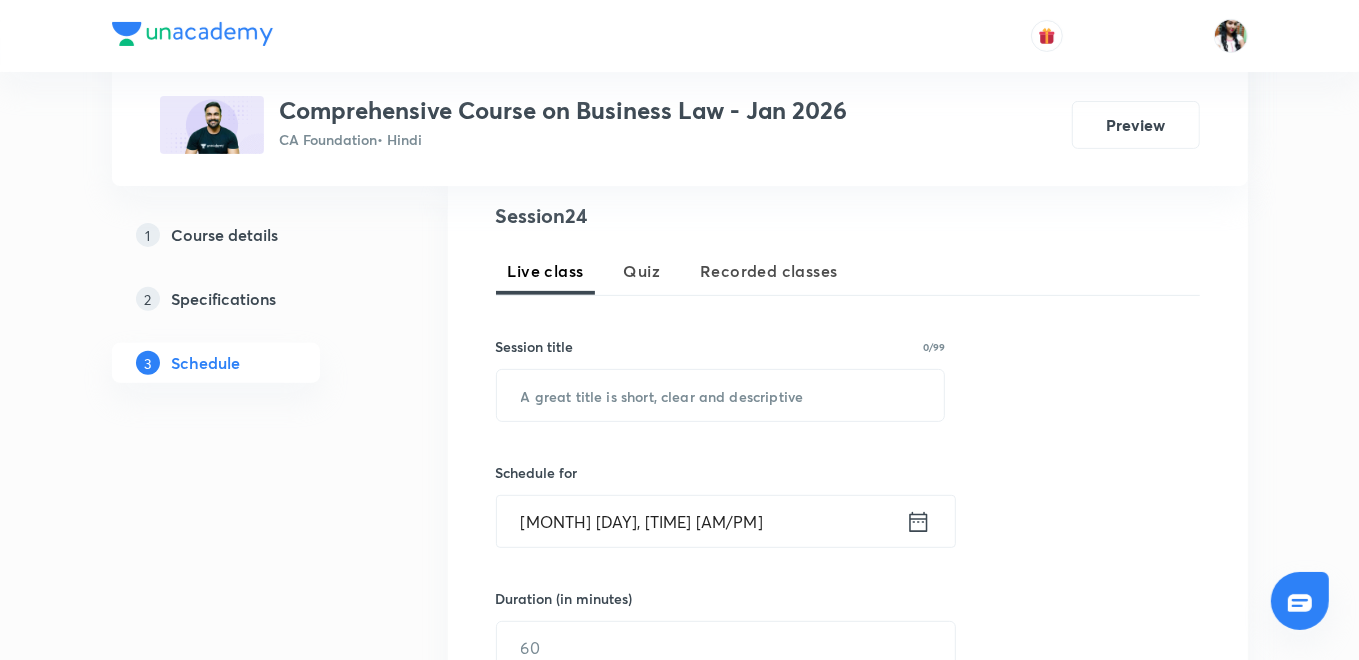 scroll, scrollTop: 400, scrollLeft: 0, axis: vertical 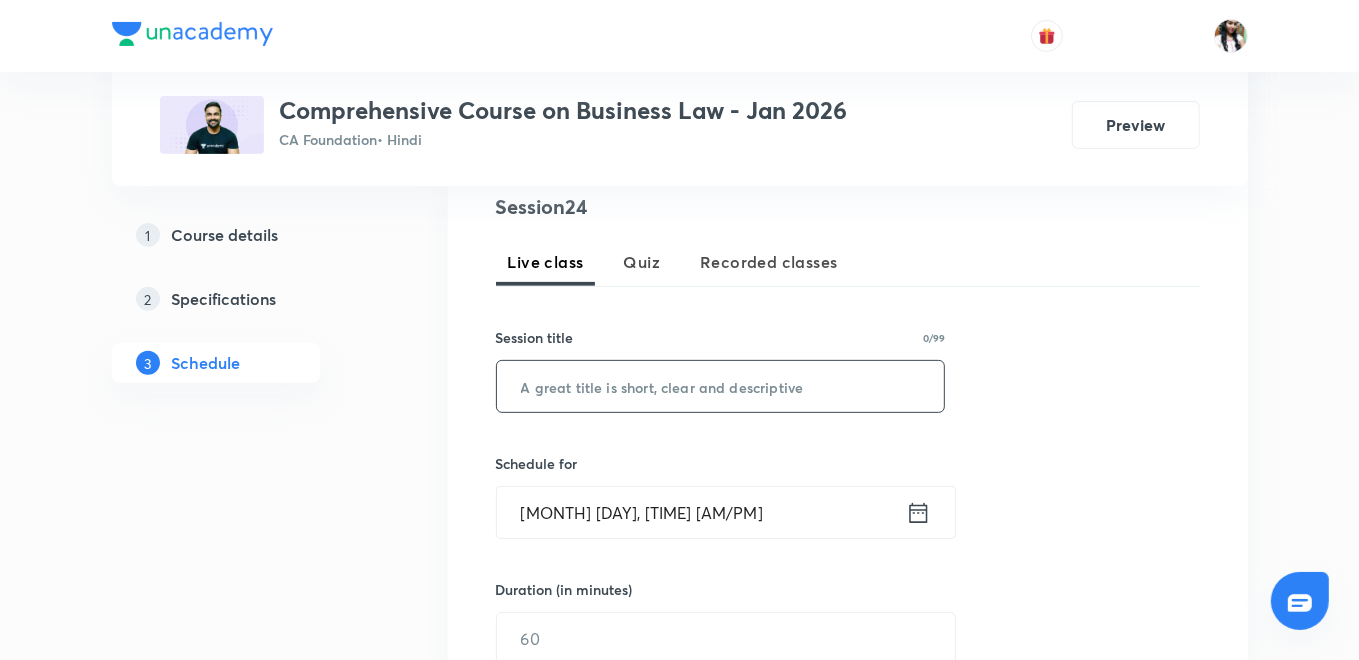 click at bounding box center (721, 386) 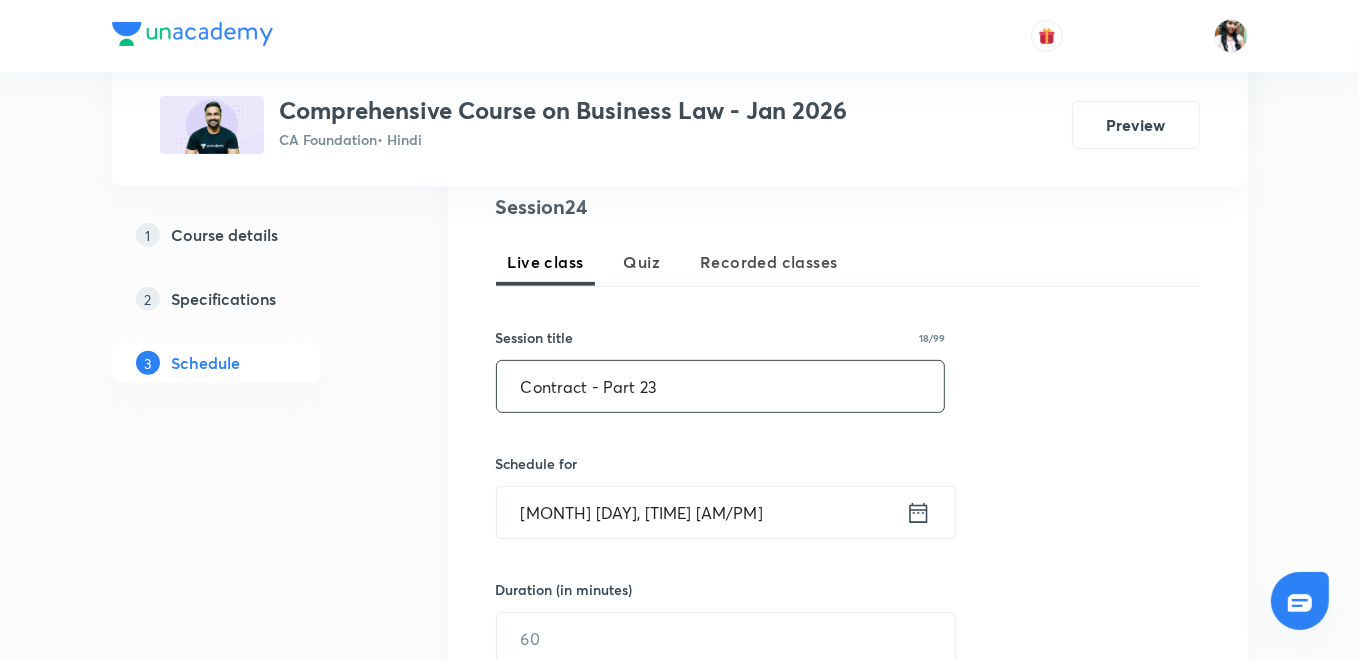 type on "Contract - Part 23" 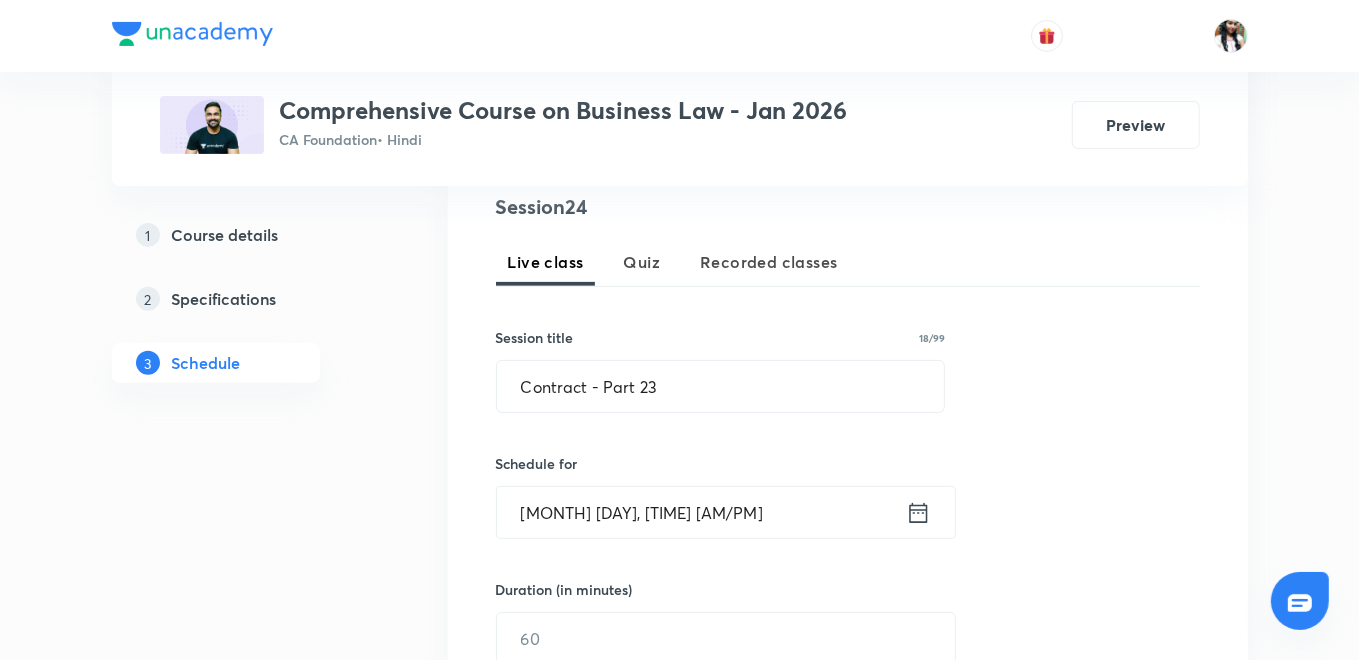 click 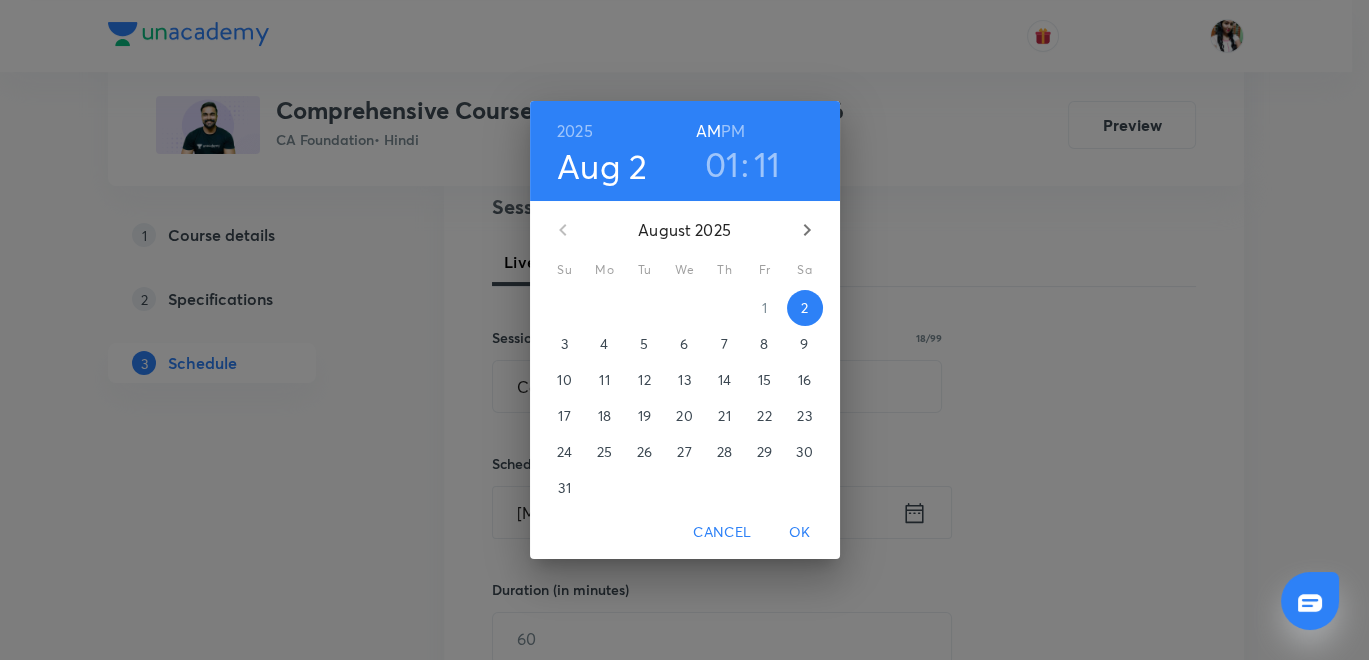 click on "PM" at bounding box center [733, 131] 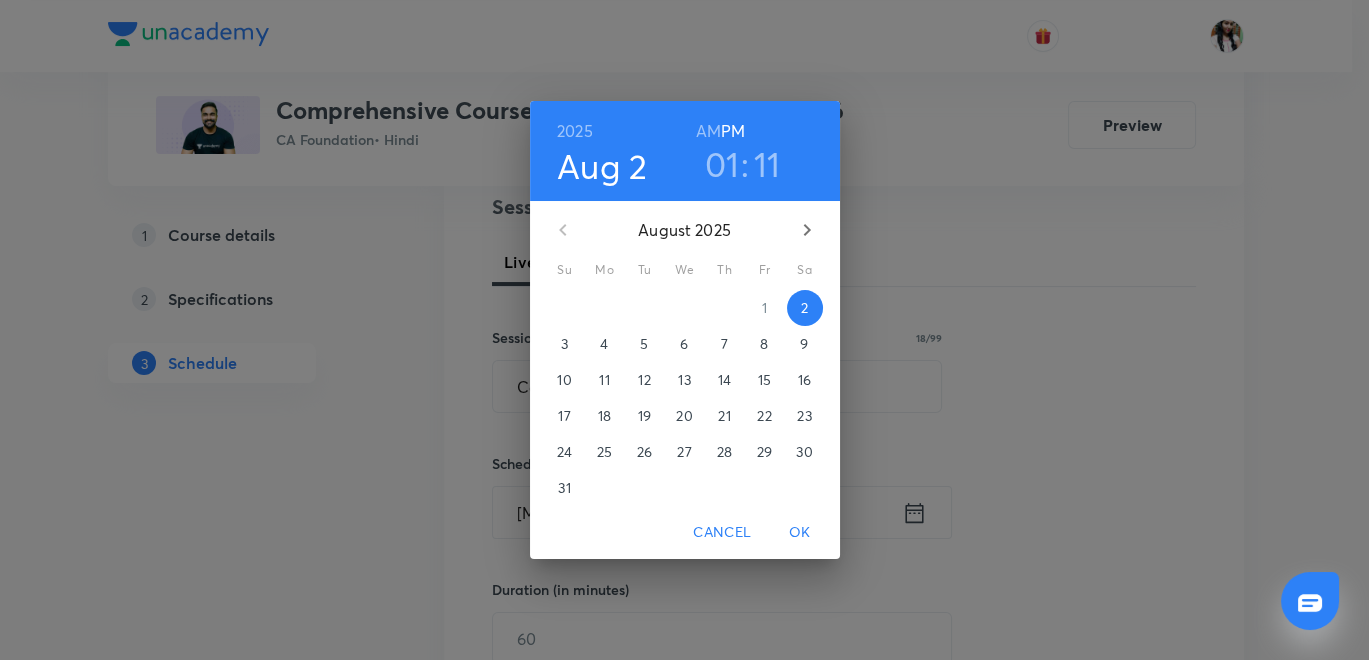click on "01" at bounding box center [722, 164] 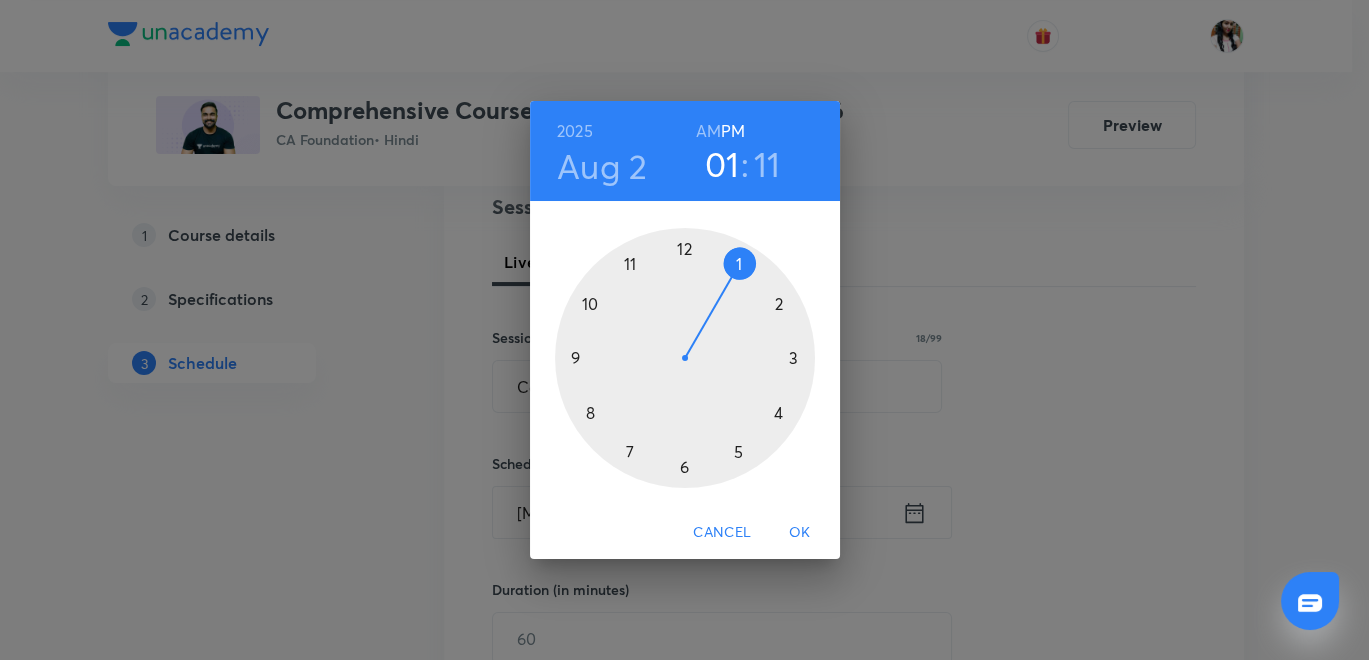 click at bounding box center [685, 358] 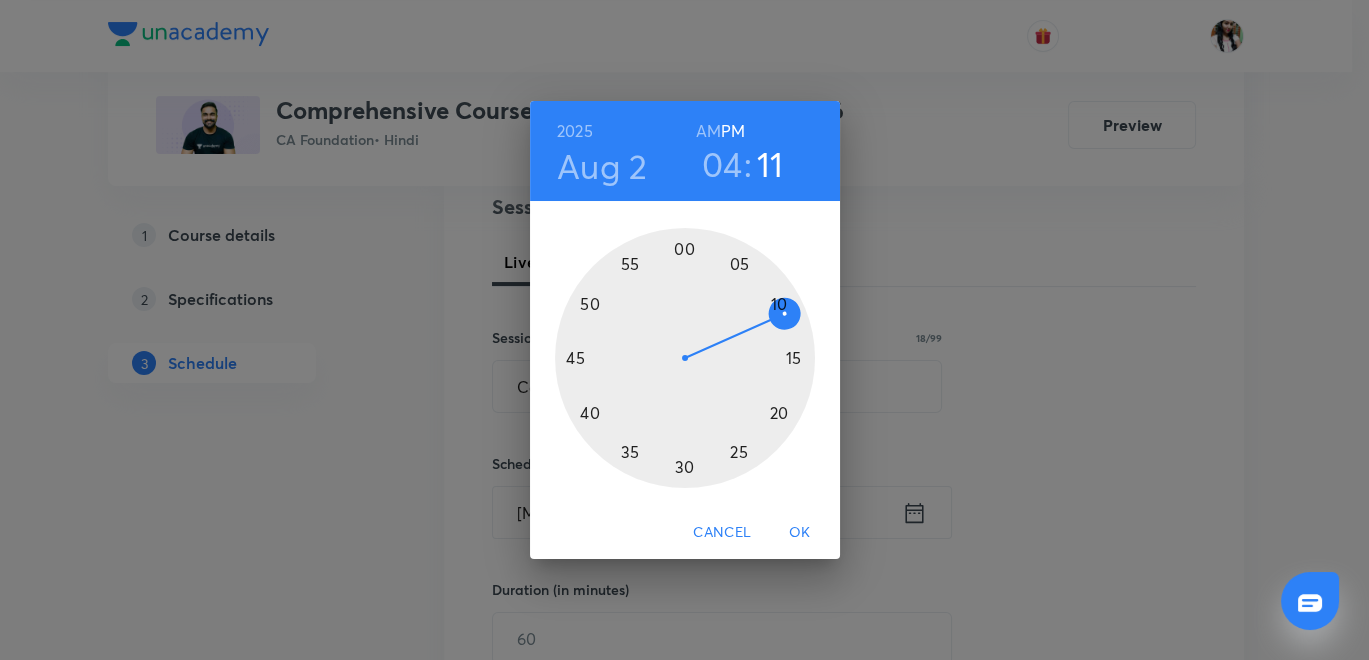 click at bounding box center [685, 358] 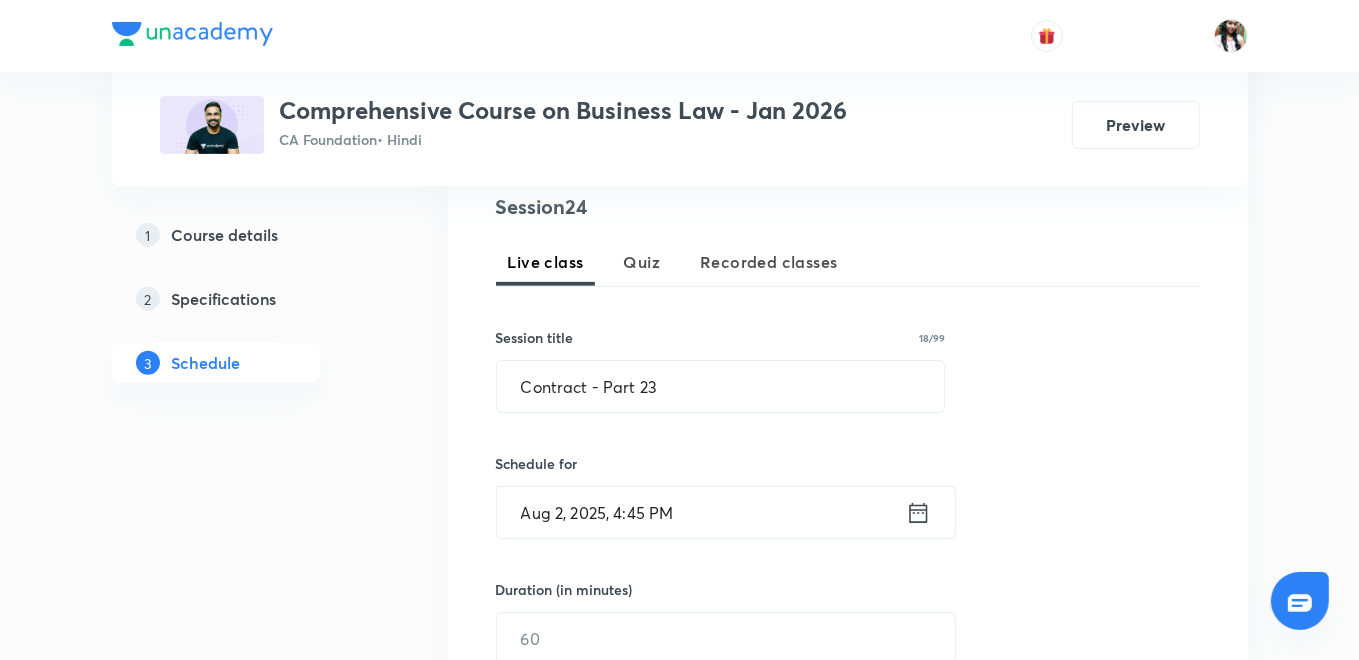 click on "Session  24 Live class Quiz Recorded classes Session title 18/99 Contract - Part 23 ​ Schedule for [MONTH] [DAY], [YEAR], [TIME] [AM/PM] ​ Duration (in minutes) ​ Sub-concepts Select concepts that wil be covered in this session Add Cancel" at bounding box center [848, 533] 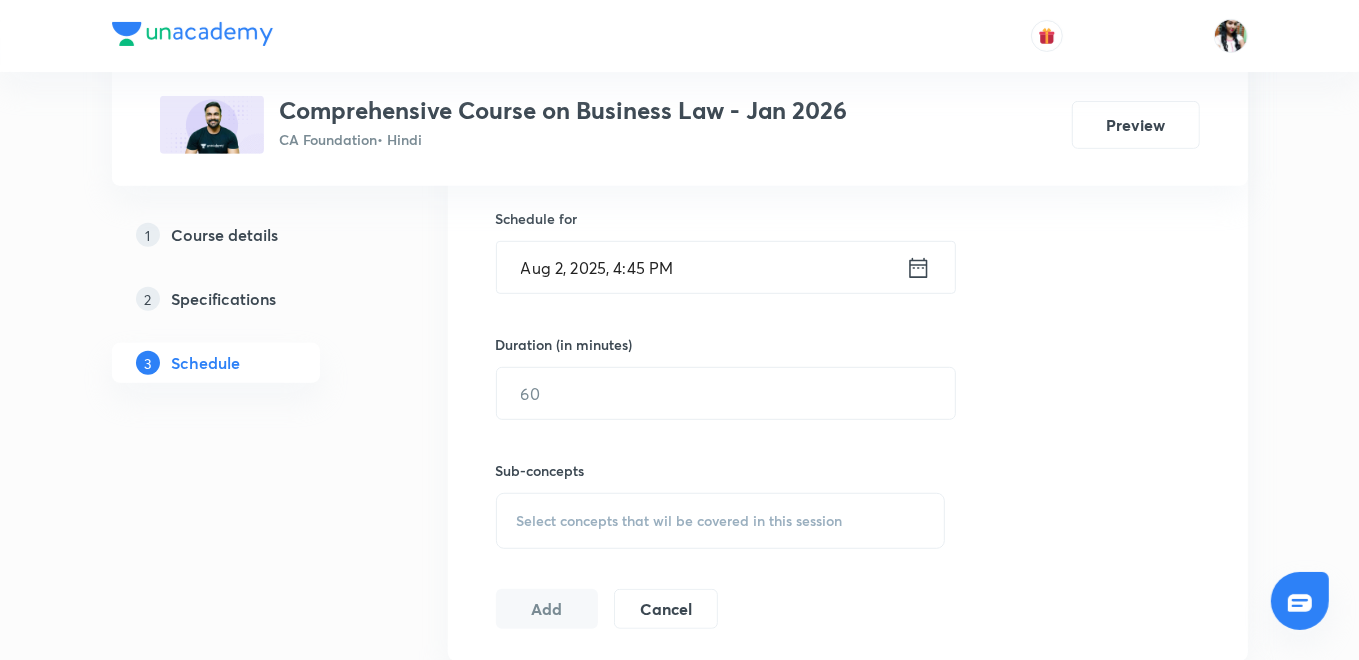 scroll, scrollTop: 666, scrollLeft: 0, axis: vertical 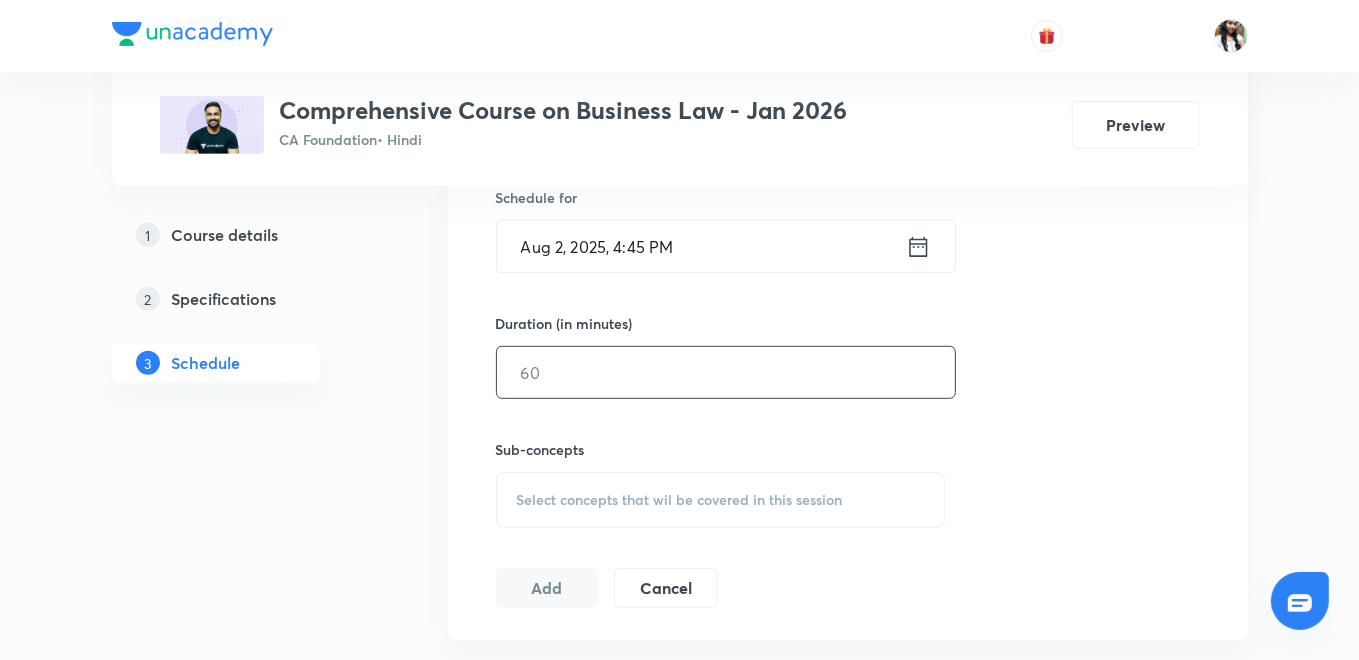click at bounding box center [726, 372] 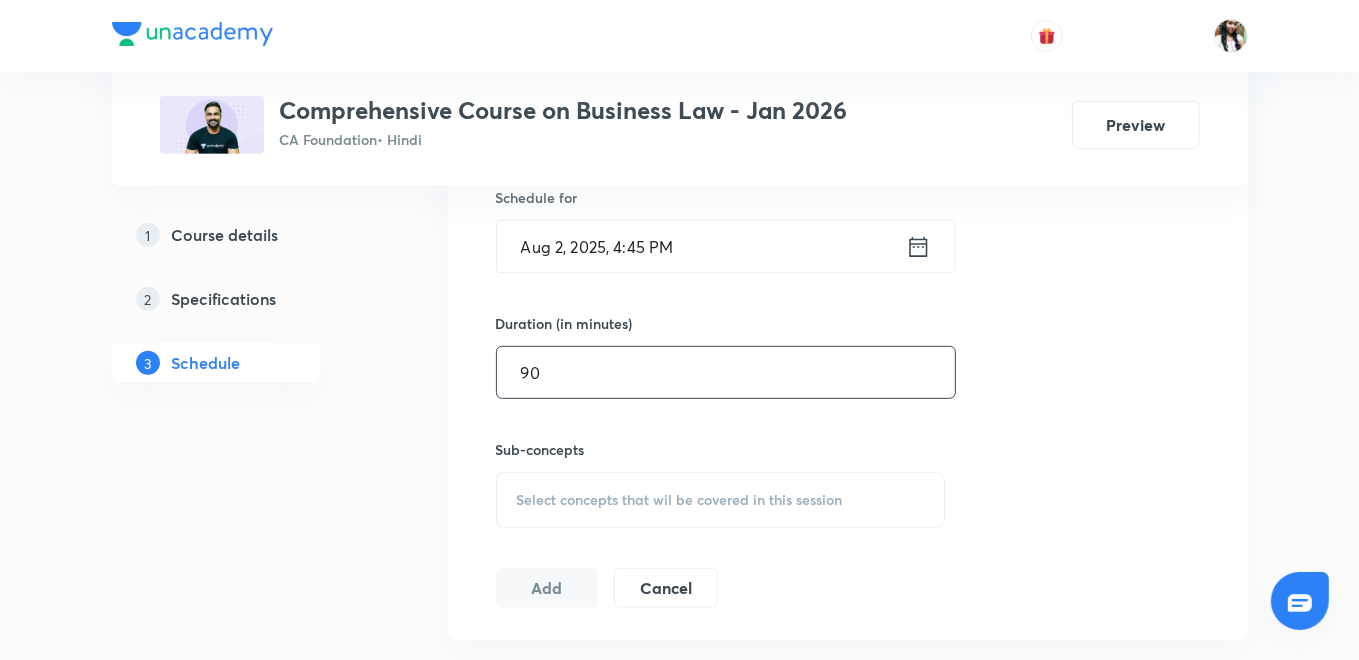 type on "90" 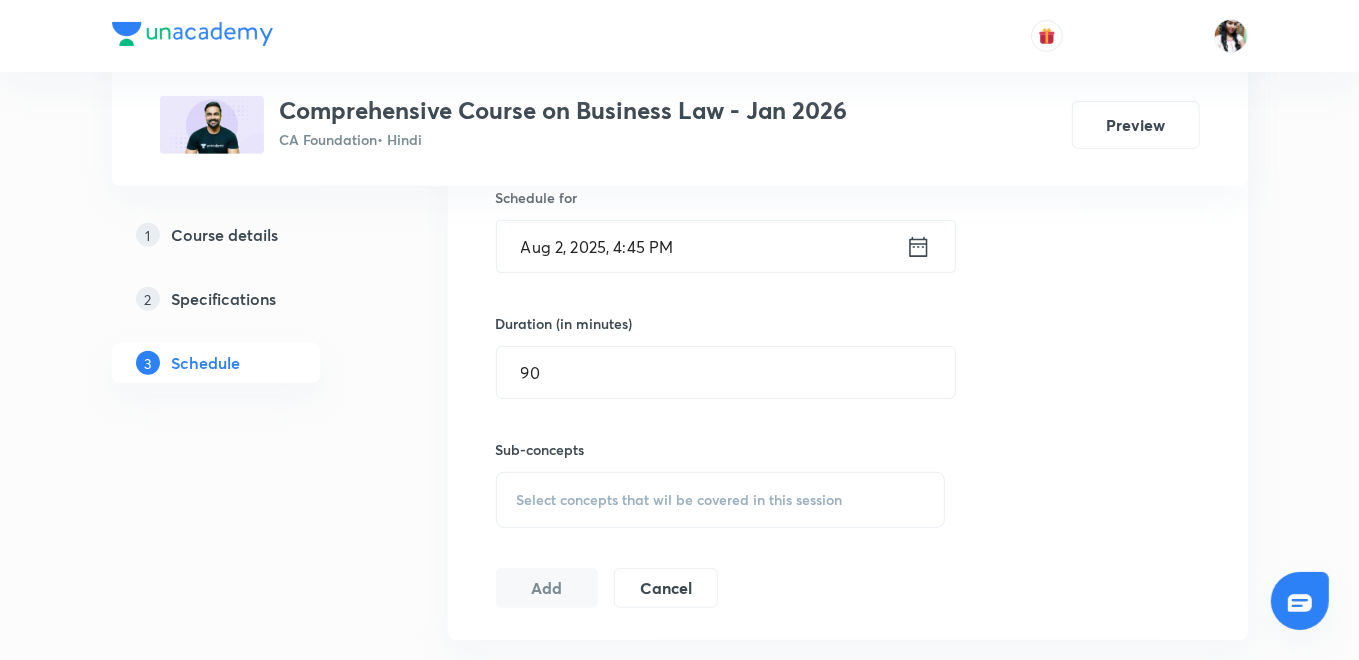 click on "Select concepts that wil be covered in this session" at bounding box center (721, 500) 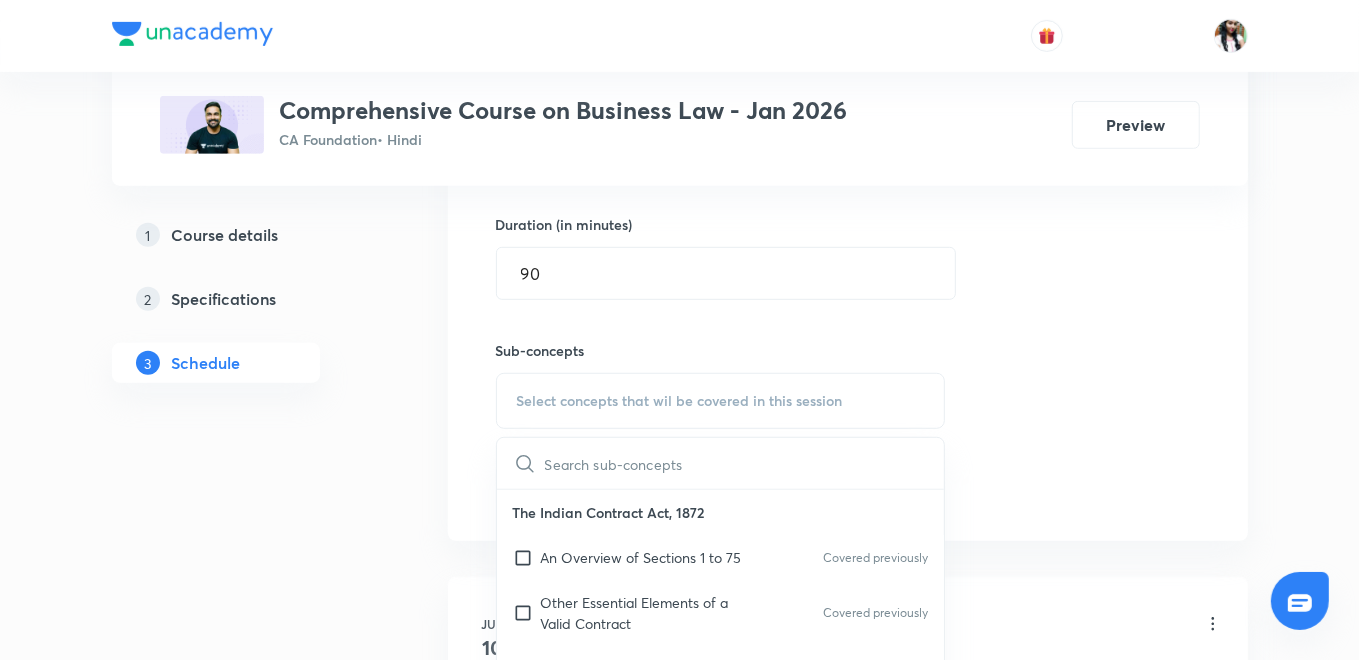 scroll, scrollTop: 794, scrollLeft: 0, axis: vertical 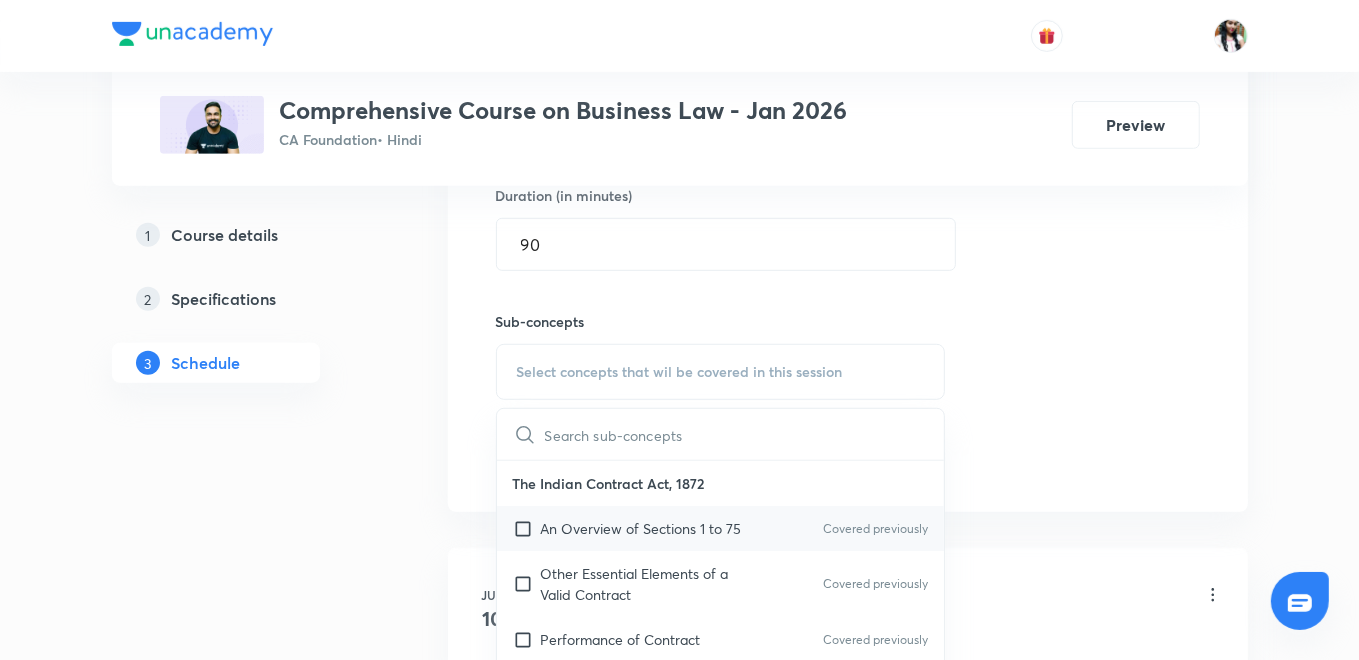 click on "An Overview of Sections 1 to 75 Covered previously" at bounding box center [721, 528] 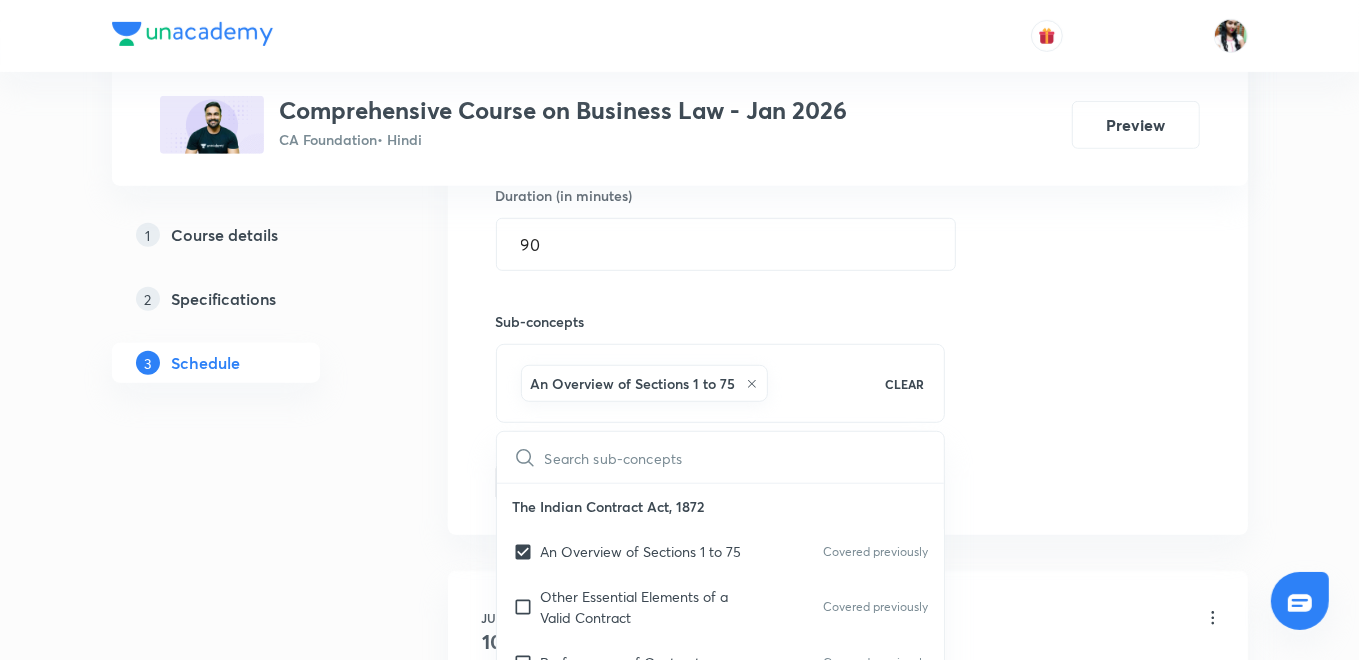 click on "Session  24 Live class Quiz Recorded classes Session title 18/99 Contract - Part 23 ​ Schedule for [MONTH] [DAY], [YEAR], [TIME] [AM/PM] ​ Duration (in minutes) 90 ​ Sub-concepts An Overview of Sections 1 to 75 CLEAR ​ The Indian Contract Act, 1872 An Overview of Sections 1 to 75 Covered previously Other Essential Elements of a Valid Contract Covered previously Performance of Contract Covered previously Breach of Contract Covered previously Contingent and Quasi Contract Covered previously The Sale of Goods Act, 1930 Formation of the Contract of Sale Covered previously Conditions and Warranties Transfer of Ownership and Delivery of Goods Unpaid Seller and His Rights Indian Partnership Act 1932 General Nature of Partnership Rights and Duties of Partners Reconstitution of Firms Registration and Dissolution of a Firm The LLP Act, 2008 Nature and Scope Essential Features Characteristics of LLP Incorporation and Differences with Other Forms of Organizations The Companies Act, 2013 Essential Features of Company Add Cancel" at bounding box center (848, 150) 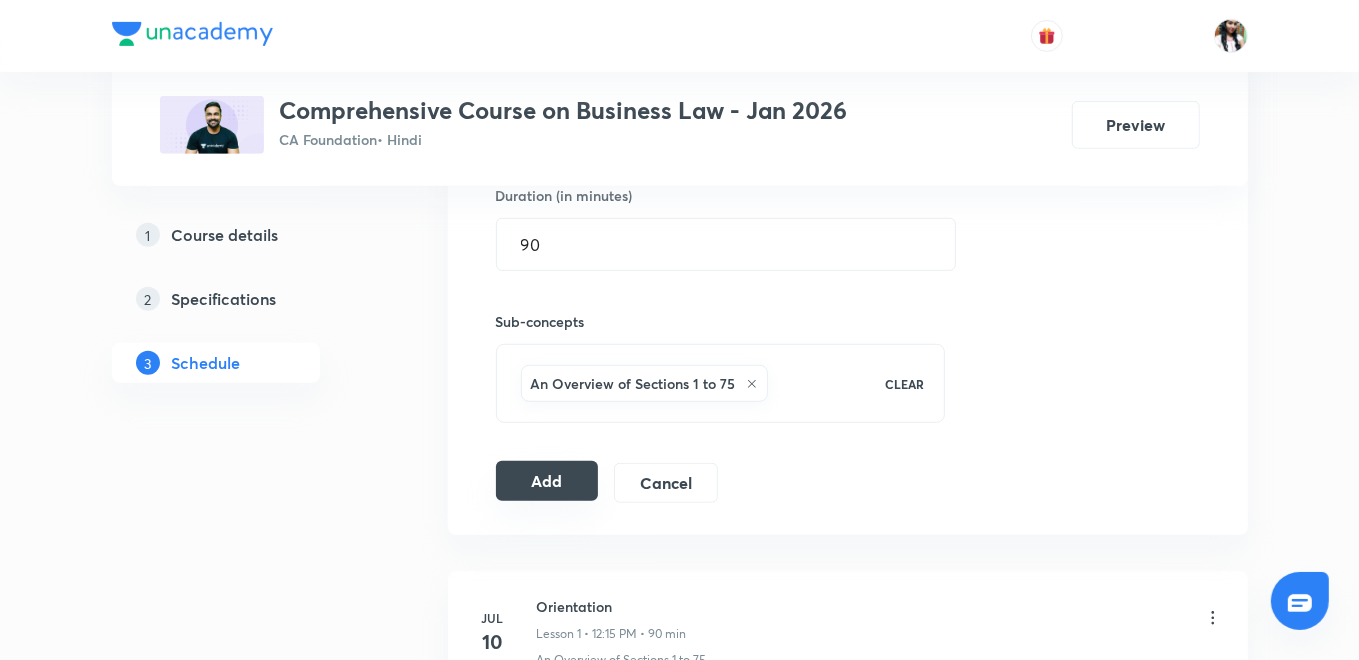 click on "Add" at bounding box center (547, 481) 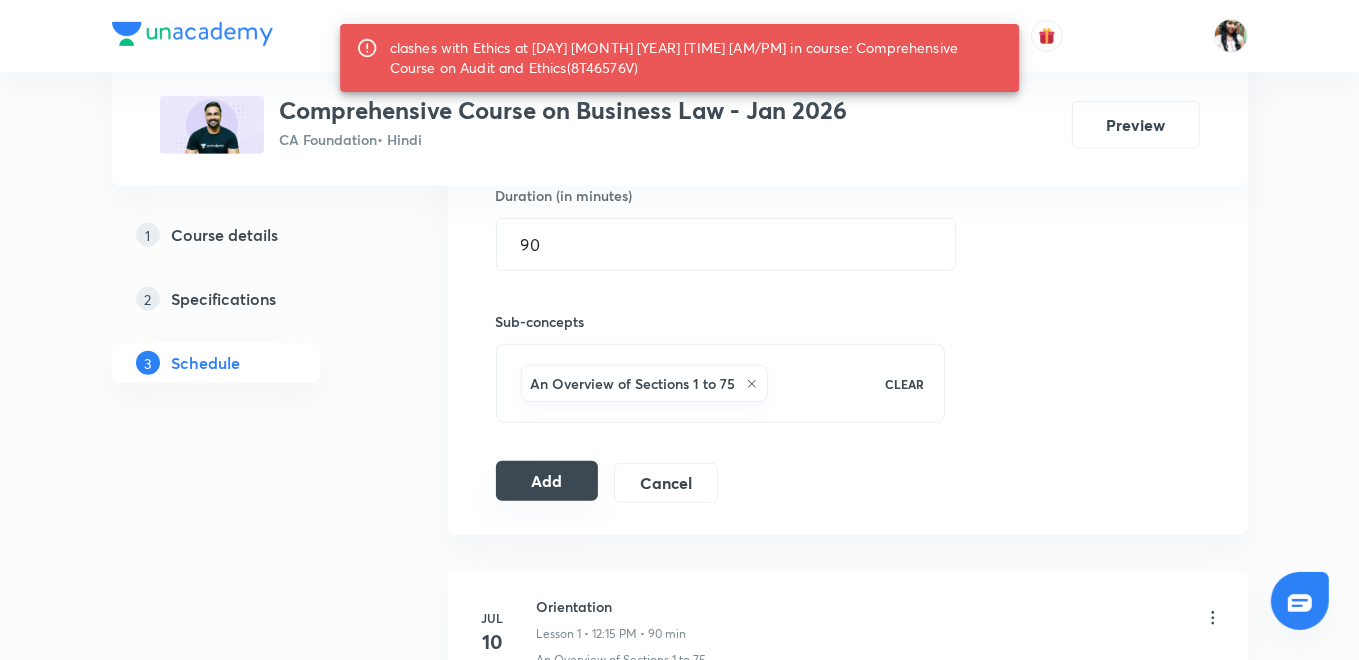 click on "Add" at bounding box center (547, 481) 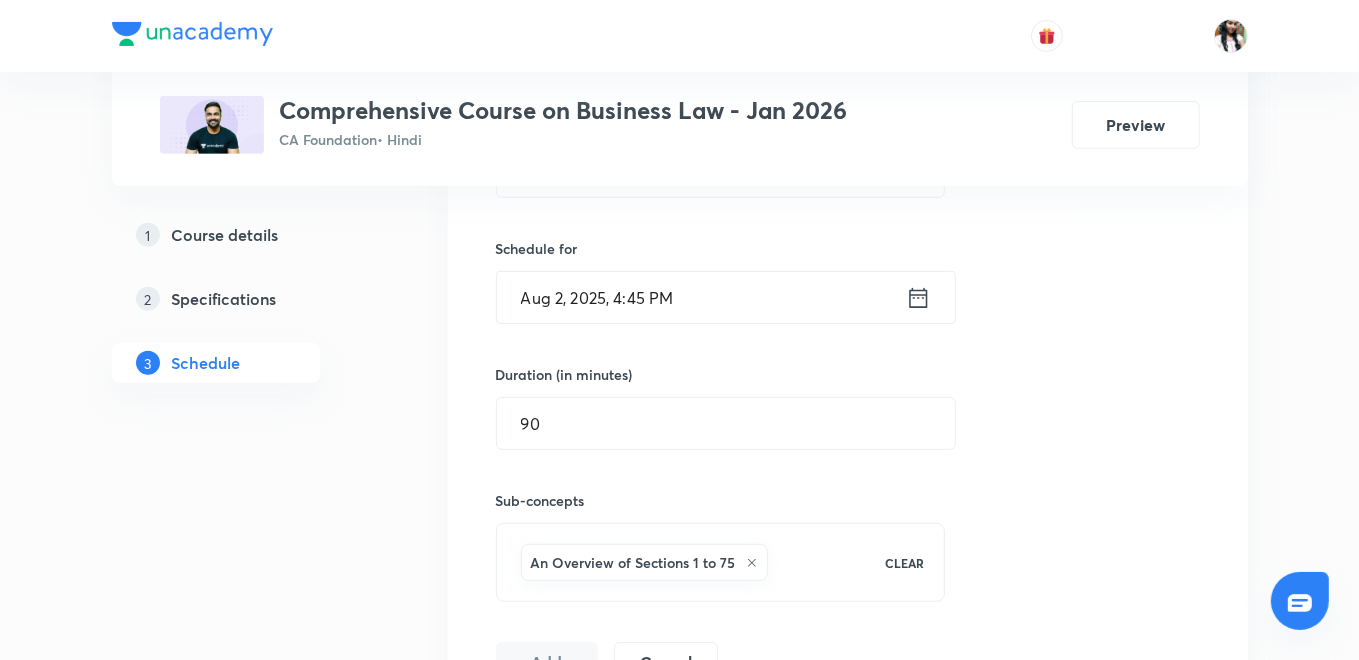 scroll, scrollTop: 604, scrollLeft: 0, axis: vertical 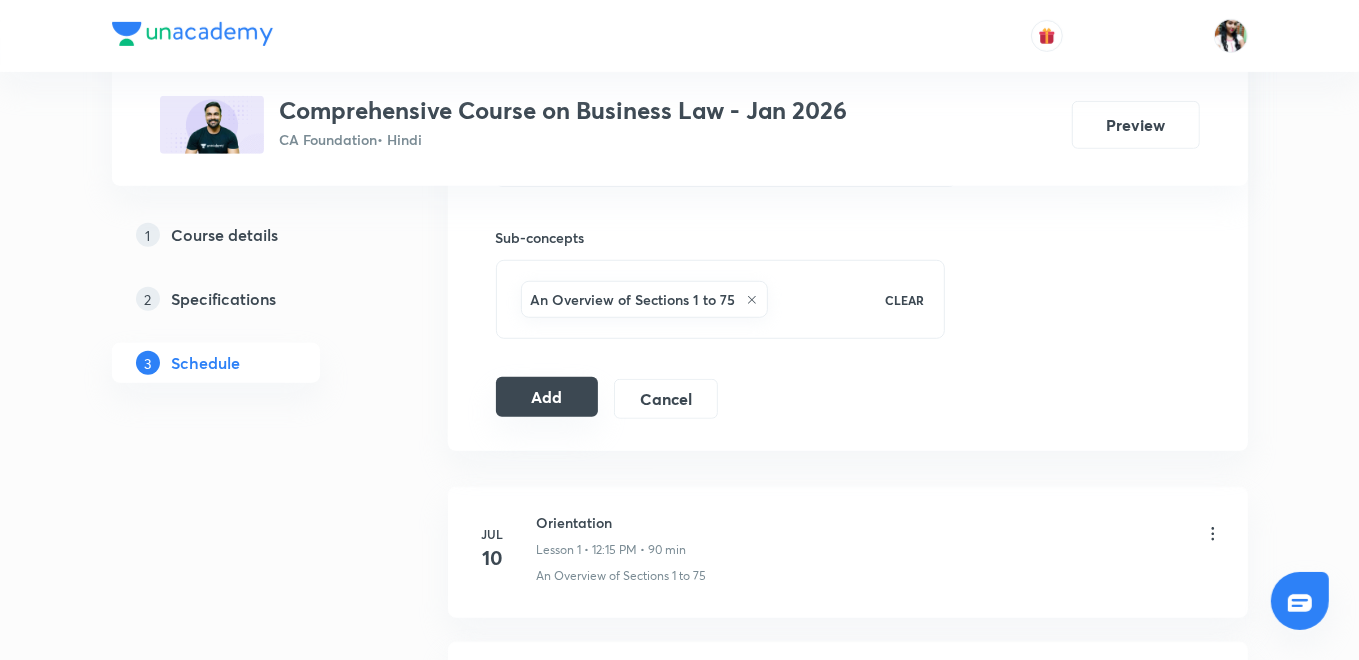 click on "Add" at bounding box center (547, 397) 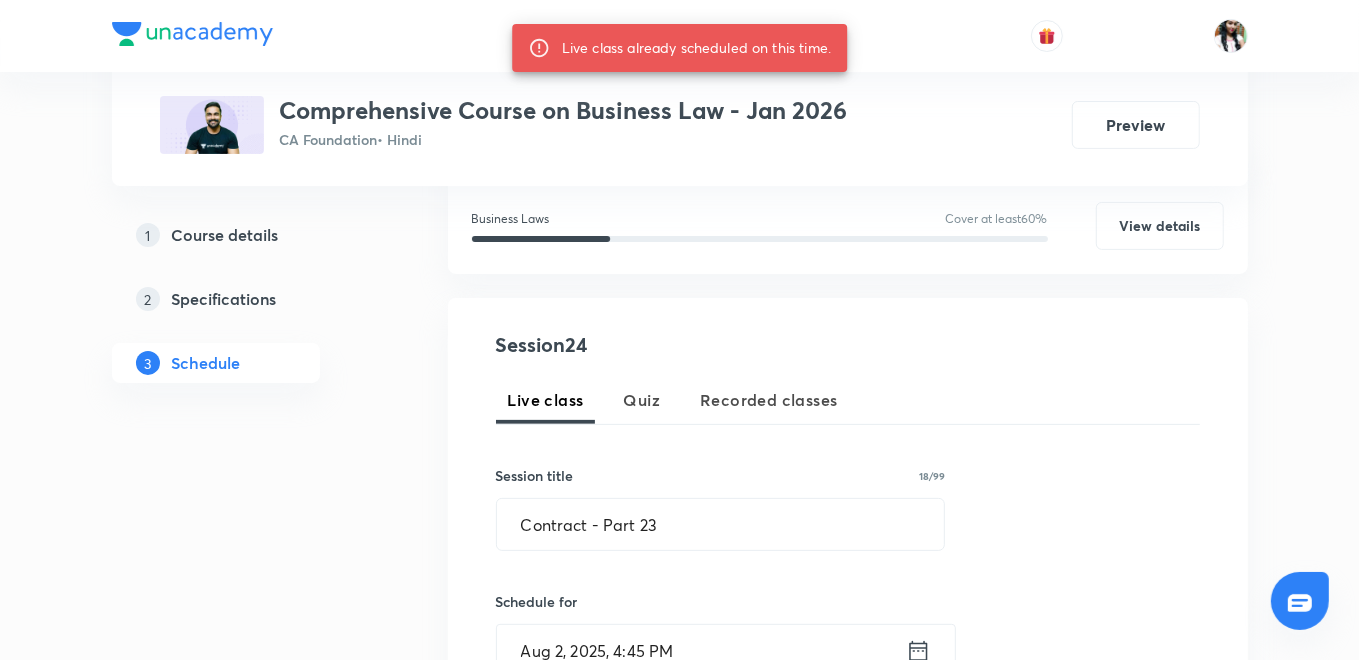 scroll, scrollTop: 251, scrollLeft: 0, axis: vertical 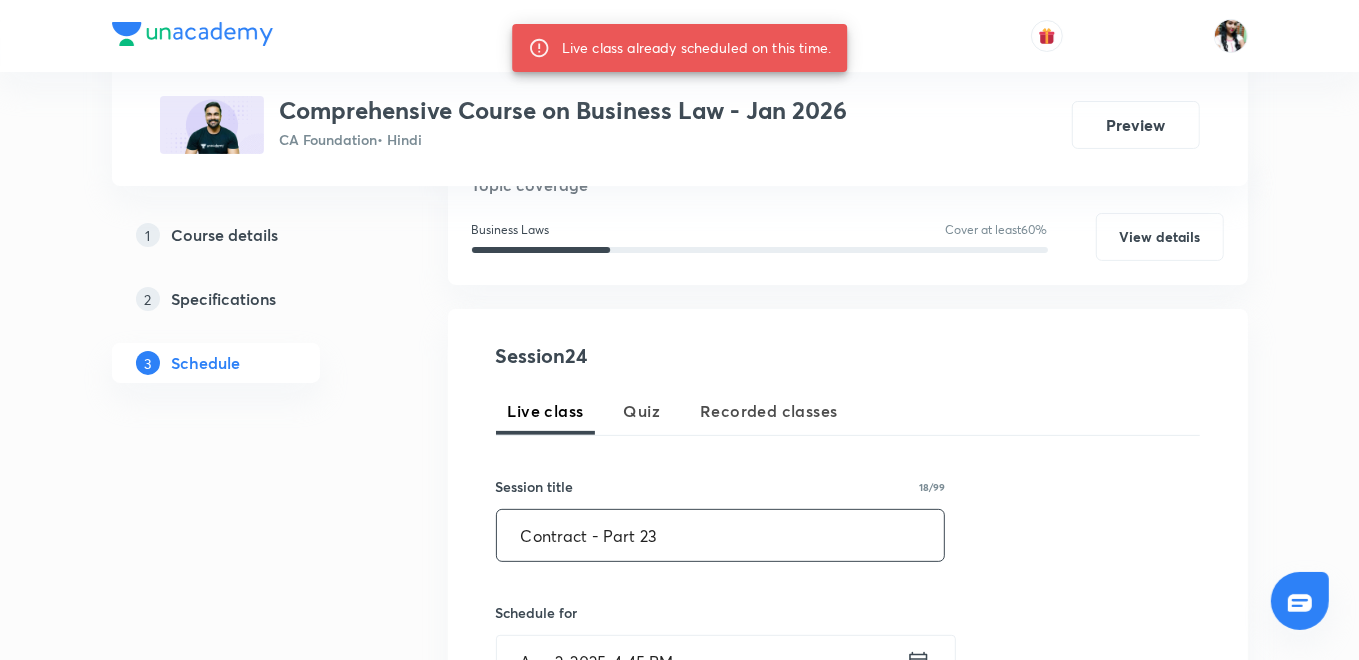 click on "Contract - Part 23" at bounding box center [721, 535] 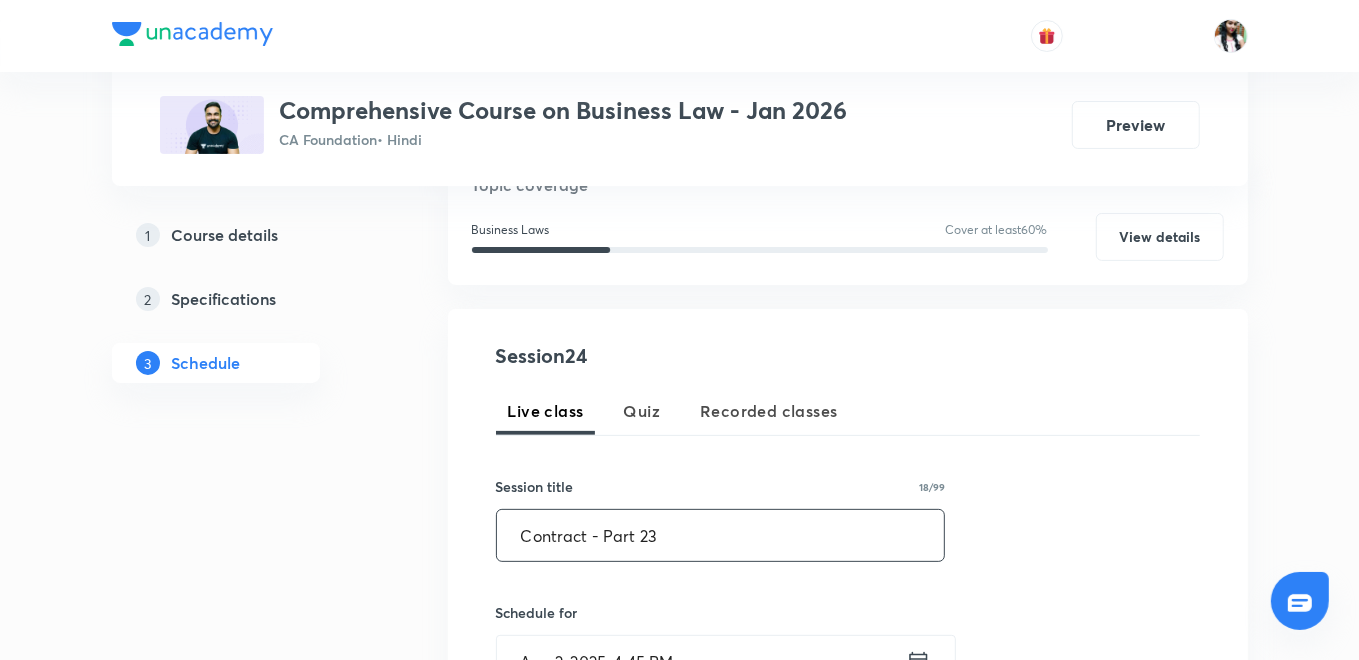 click on "Contract - Part 23" at bounding box center [721, 535] 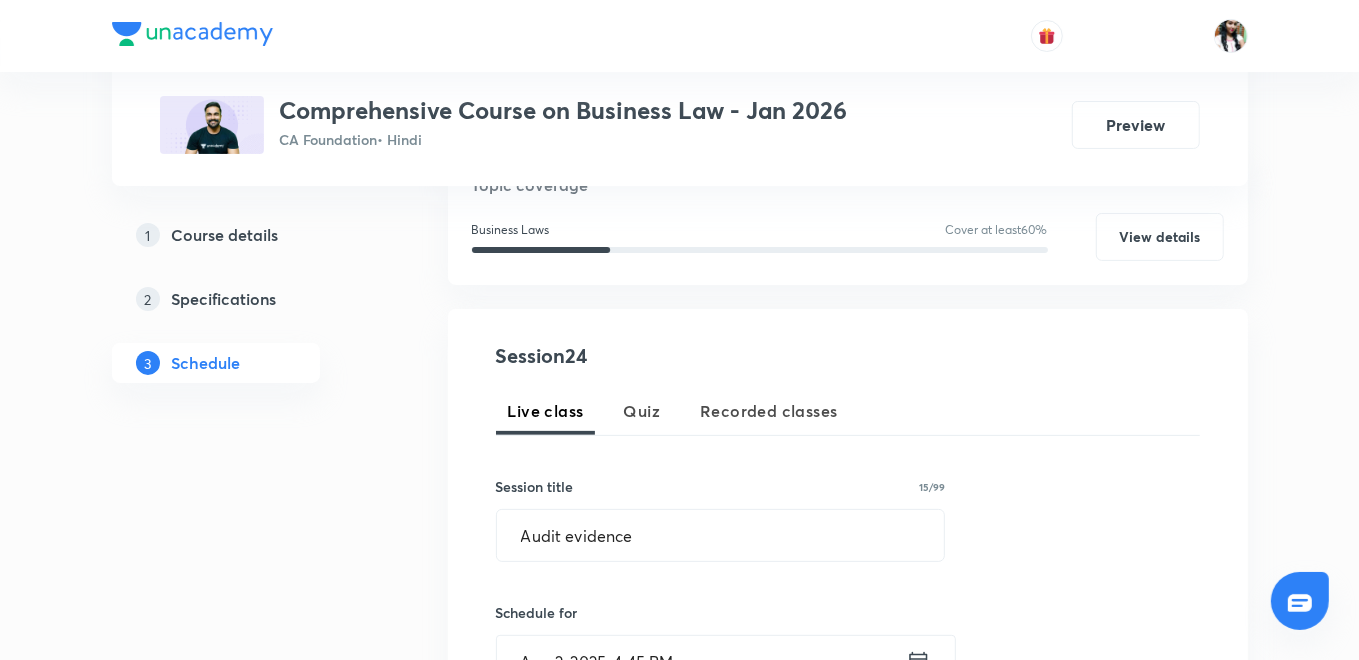 click on "Session  24 Live class Quiz Recorded classes Session title 15/99 Audit evidence ​ Schedule for [MONTH] [DAY], [YEAR], [TIME] [AM/PM] ​ Duration (in minutes) 90 ​ Sub-concepts An Overview of Sections 1 to 75 CLEAR Add Cancel" at bounding box center (848, 693) 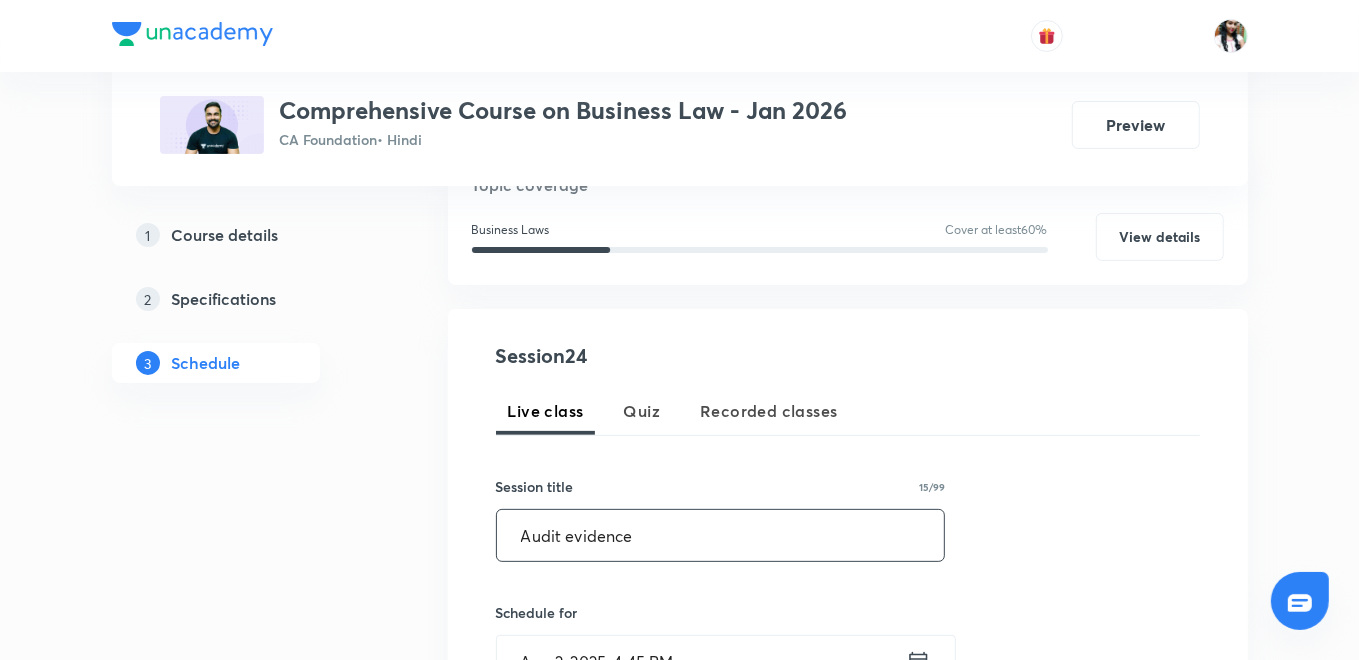 click on "Audit evidence" at bounding box center (721, 535) 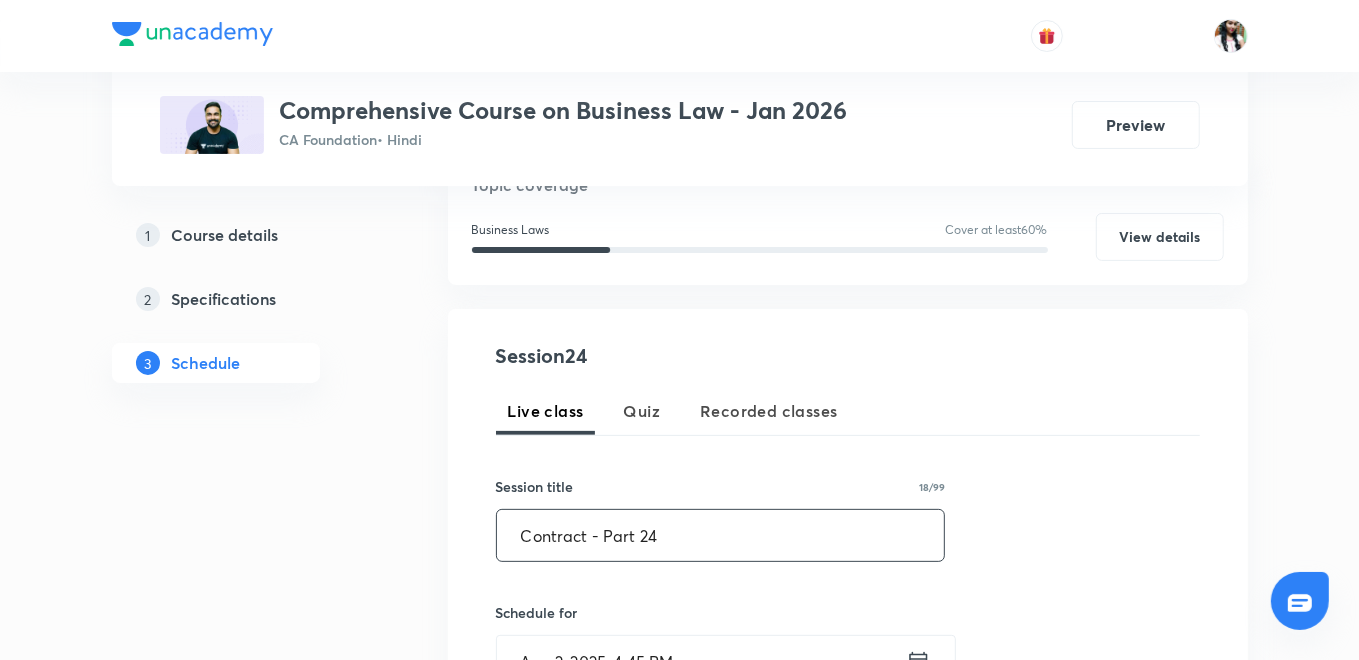 type on "Contract - Part 24" 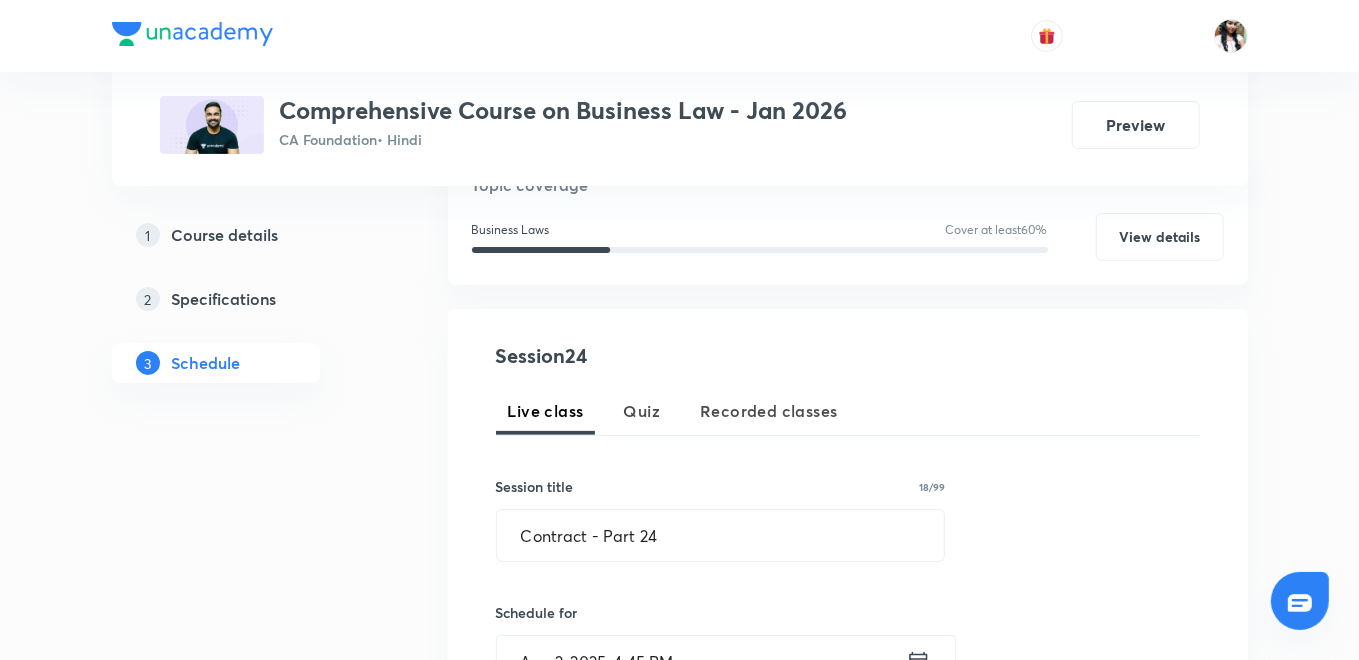 click on "Session  24 Live class Quiz Recorded classes Session title 18/99 Contract - Part 24 ​ Schedule for [MONTH] [DAY], [YEAR], [TIME] [AM/PM] ​ Duration (in minutes) 90 ​ Sub-concepts An Overview of Sections 1 to 75 CLEAR Add Cancel" at bounding box center [848, 693] 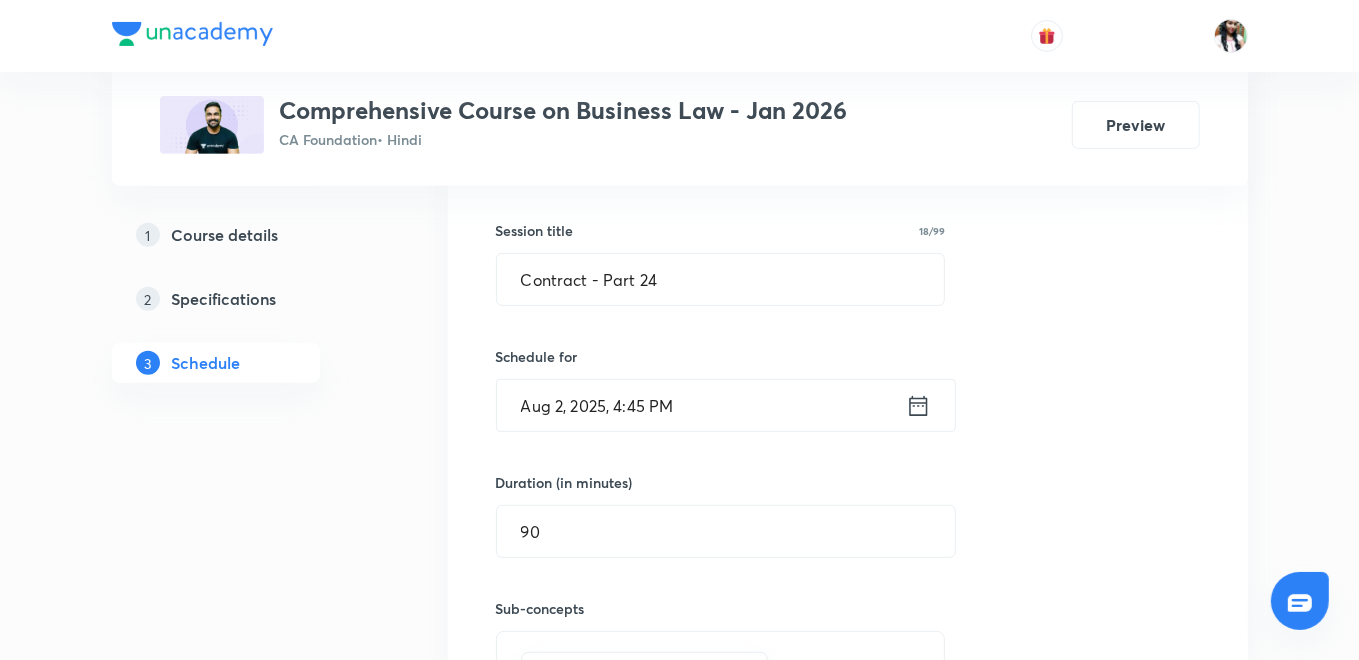 scroll, scrollTop: 517, scrollLeft: 0, axis: vertical 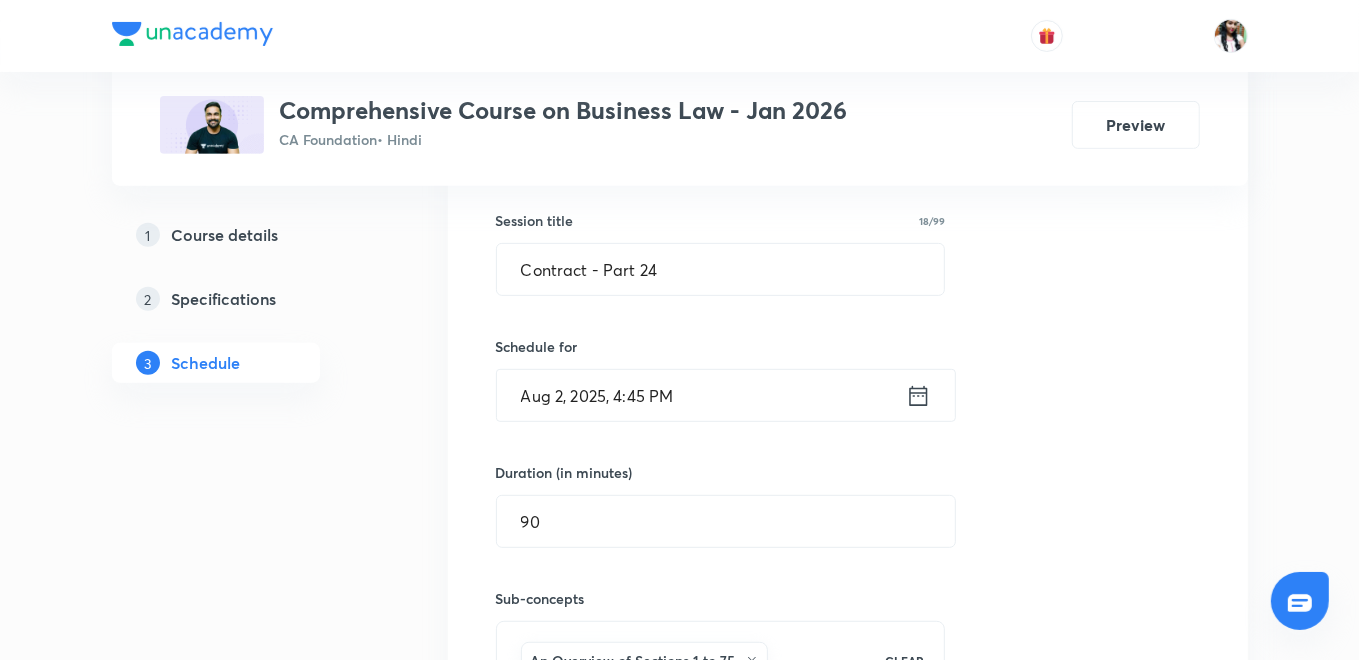 click 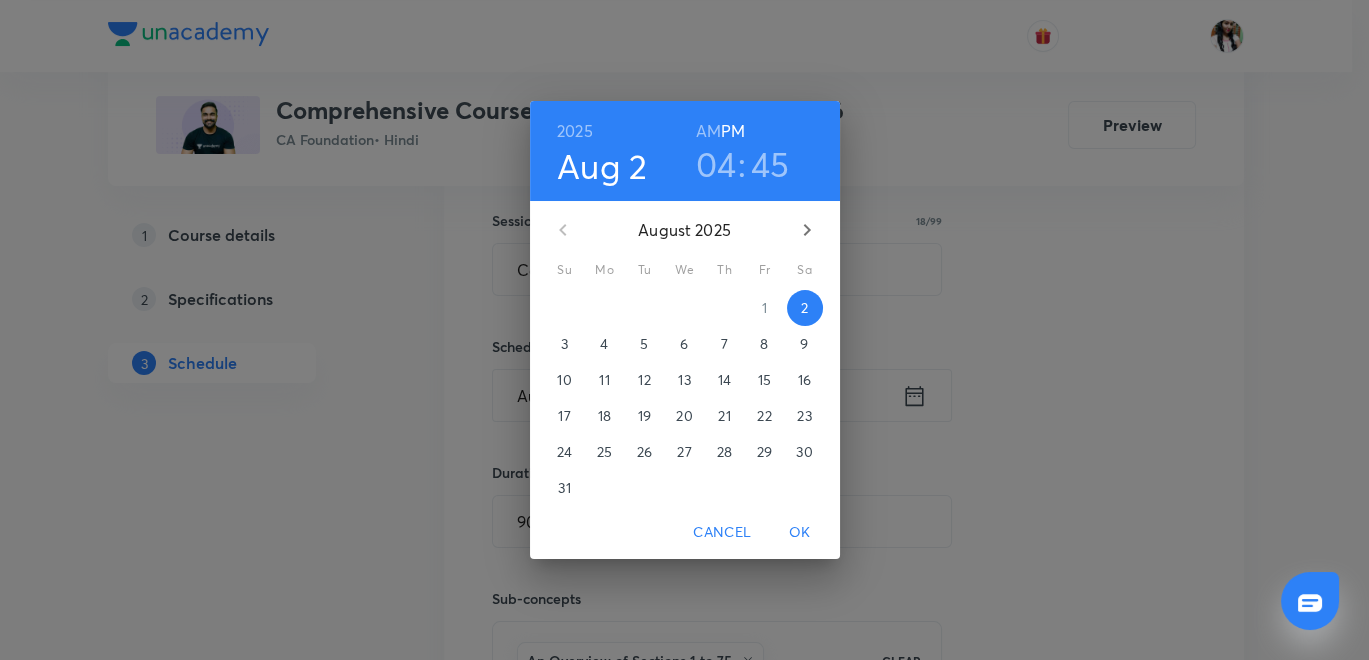 click on "4" at bounding box center (605, 344) 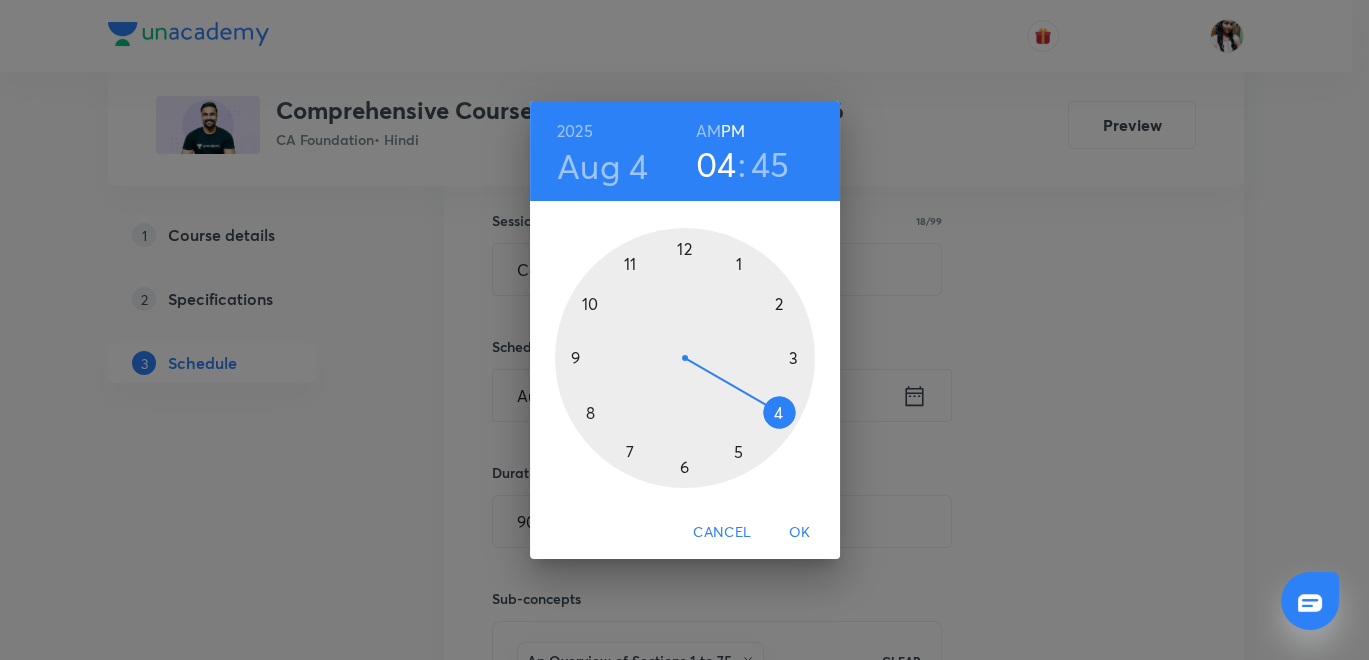 click at bounding box center [685, 358] 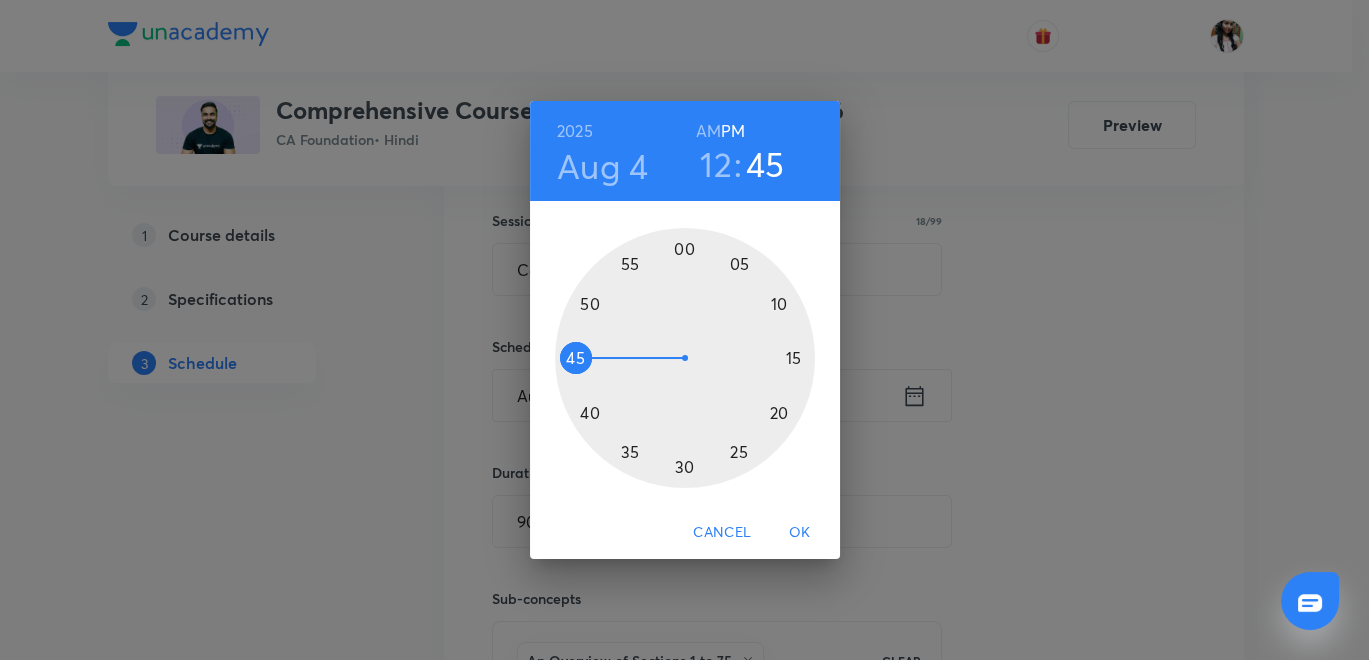 click at bounding box center [685, 358] 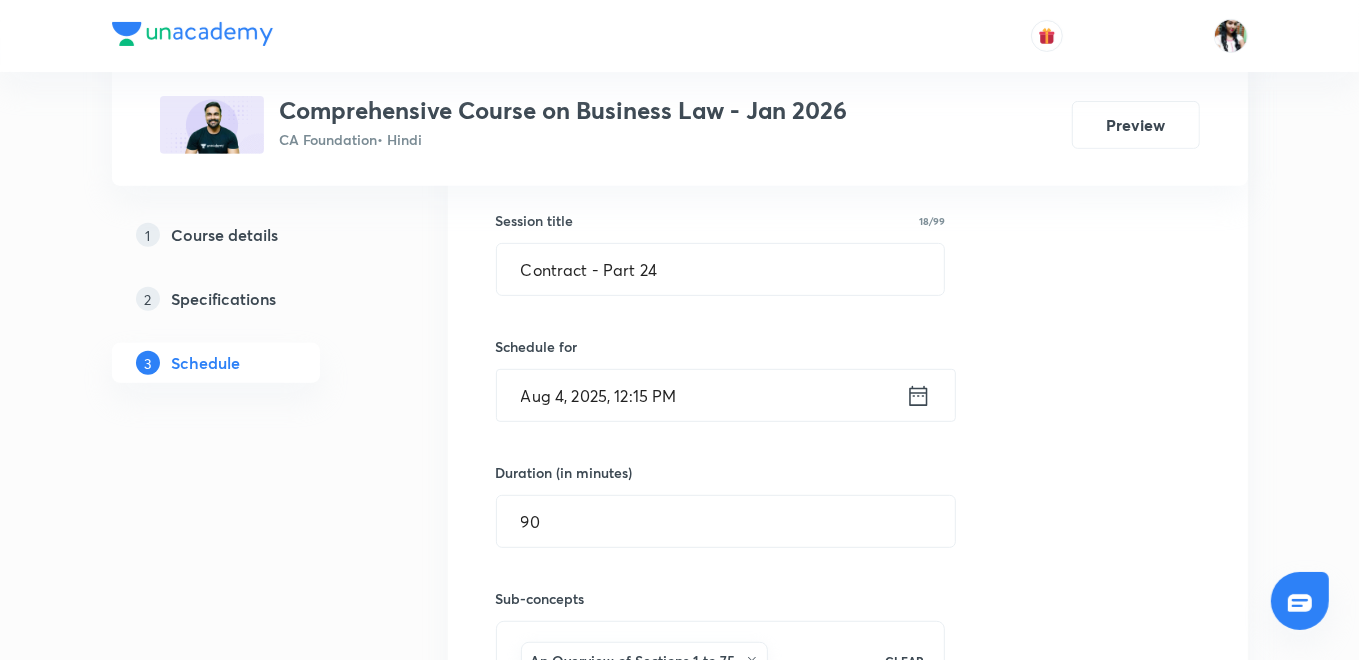 click on "Sub-concepts" at bounding box center (721, 598) 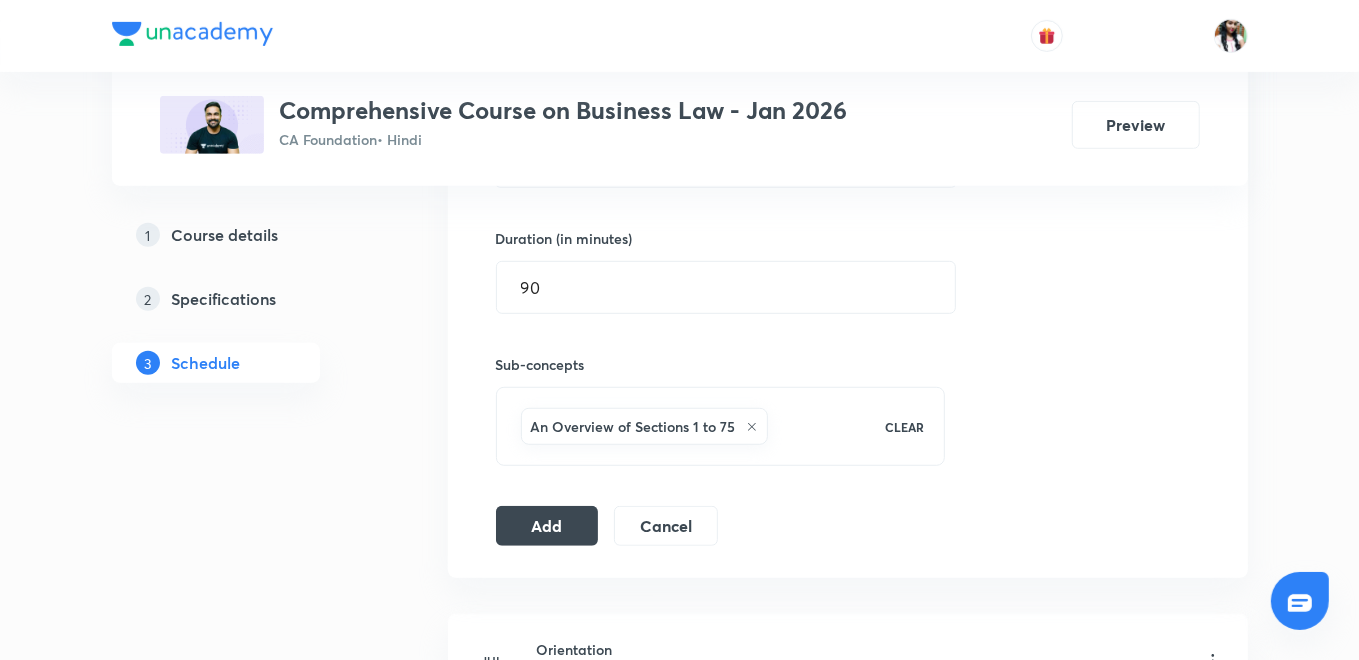scroll, scrollTop: 784, scrollLeft: 0, axis: vertical 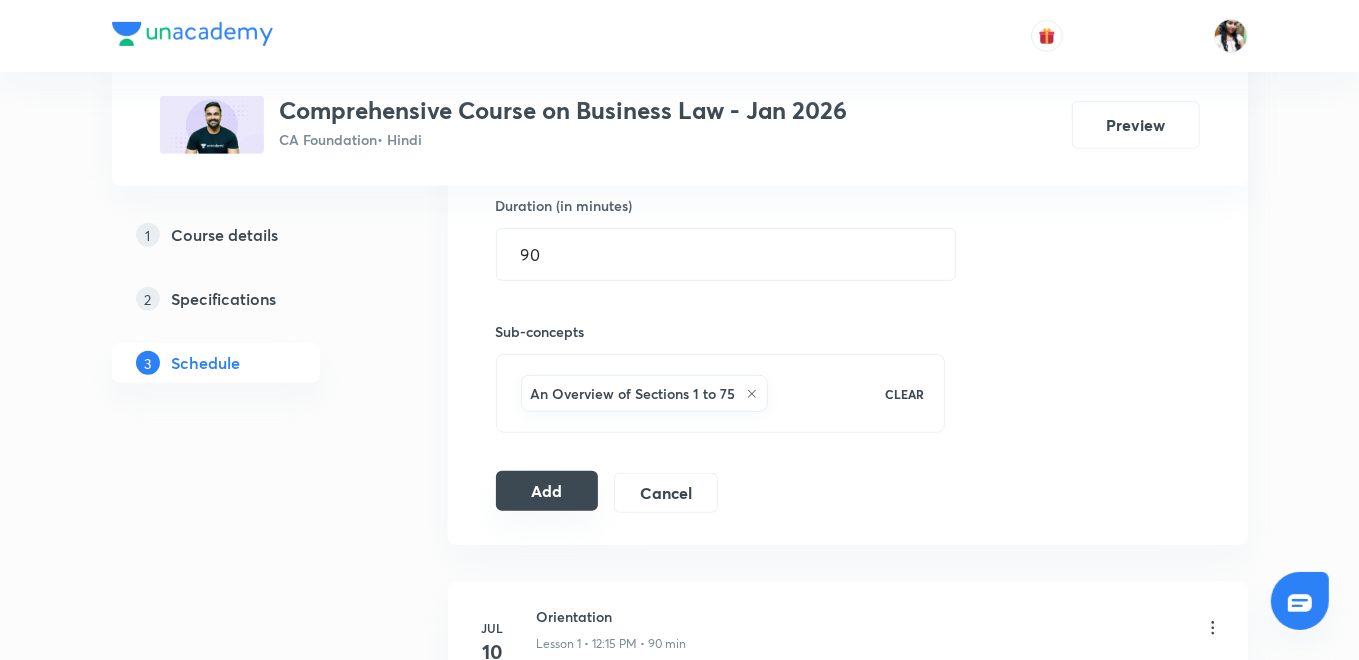 click on "Add" at bounding box center (547, 491) 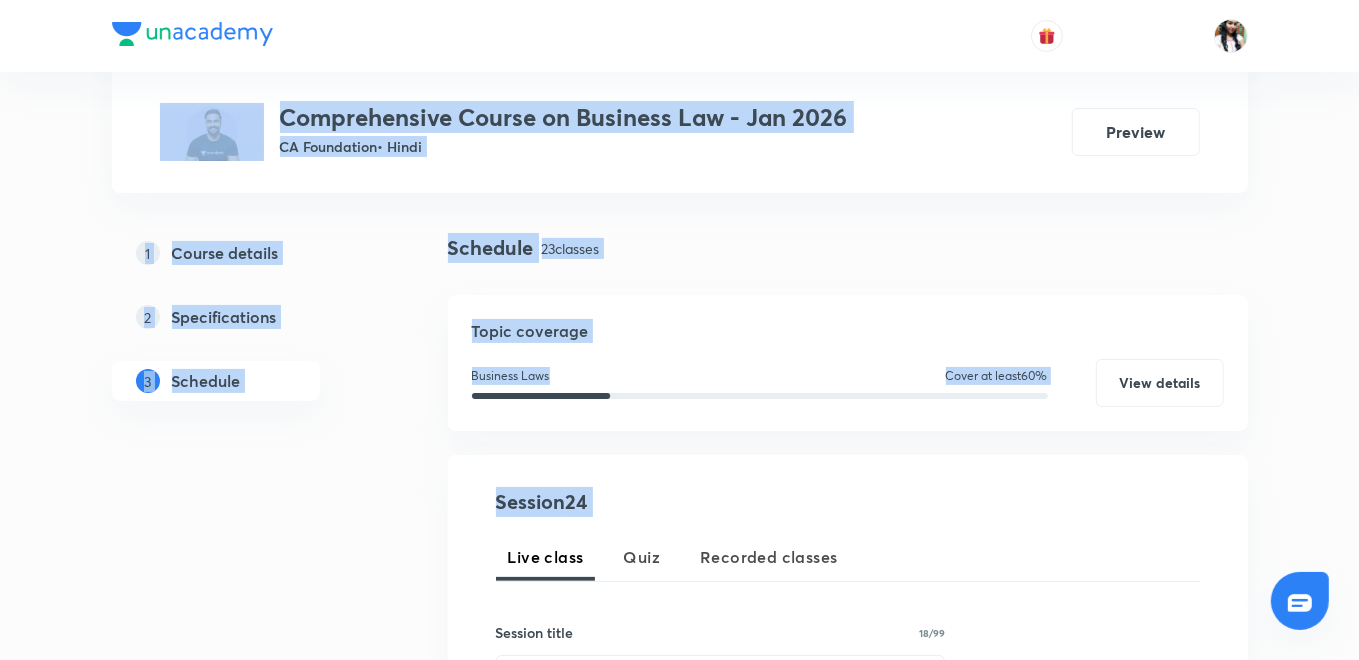 scroll, scrollTop: 0, scrollLeft: 0, axis: both 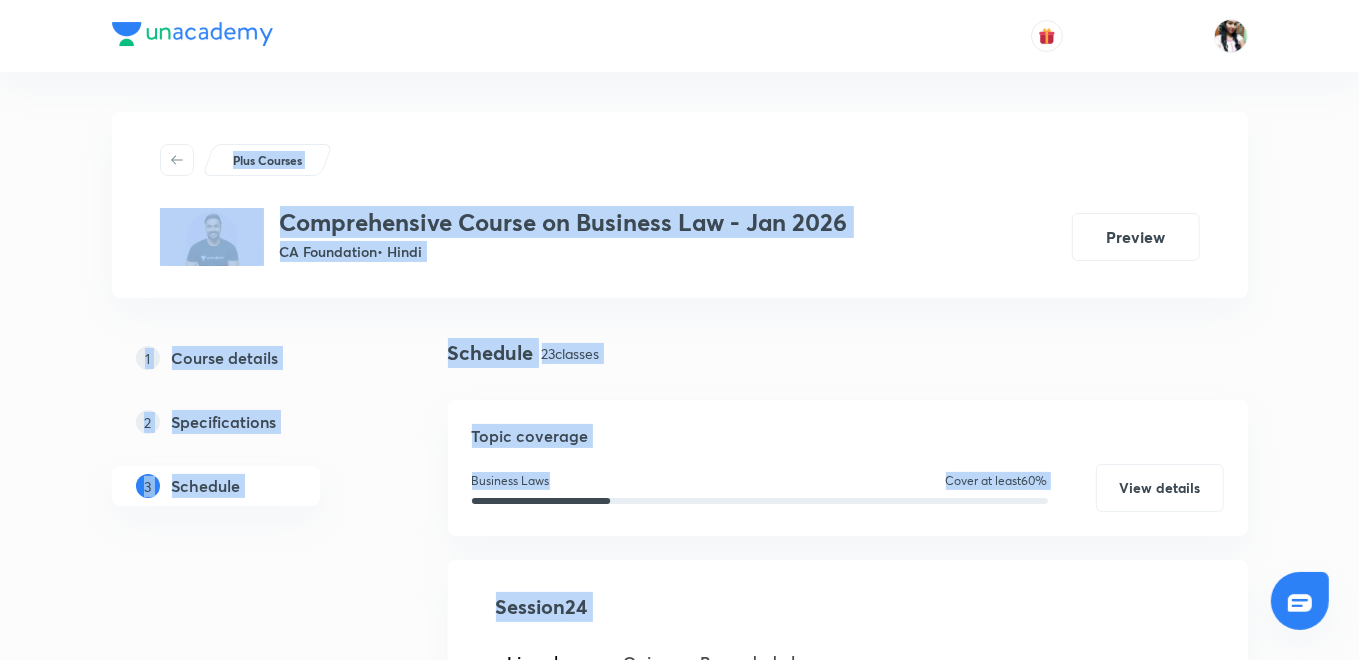 drag, startPoint x: 1287, startPoint y: 106, endPoint x: 1417, endPoint y: -83, distance: 229.39267 